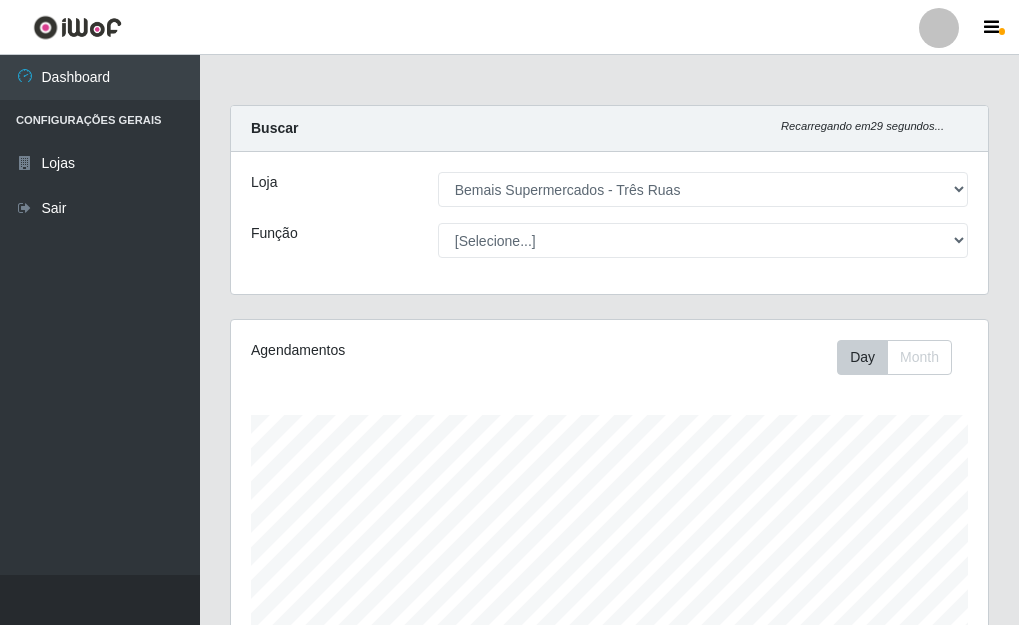 select on "249" 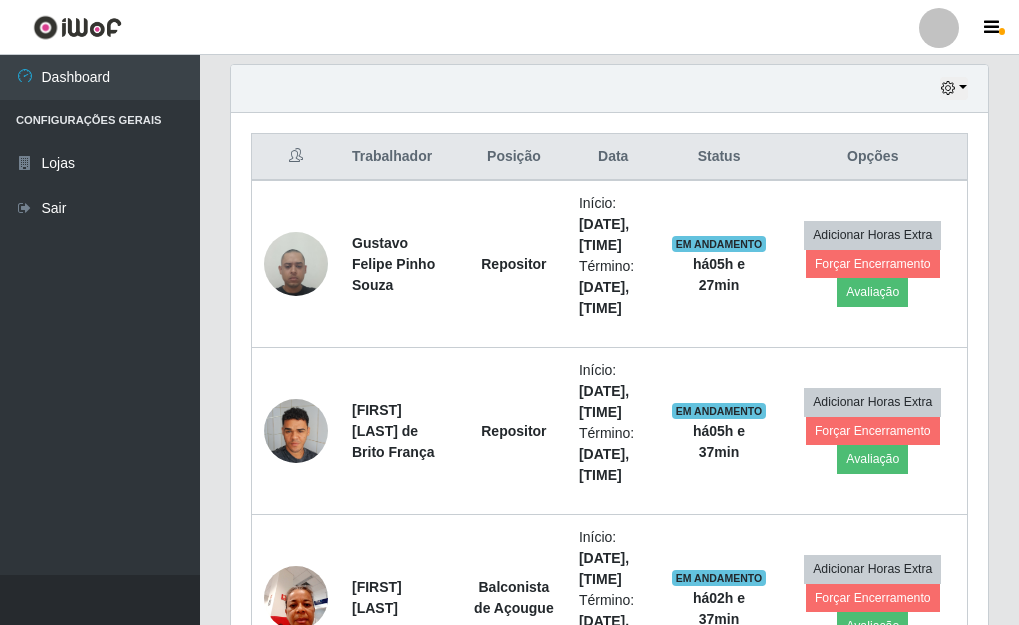 scroll, scrollTop: 999585, scrollLeft: 999243, axis: both 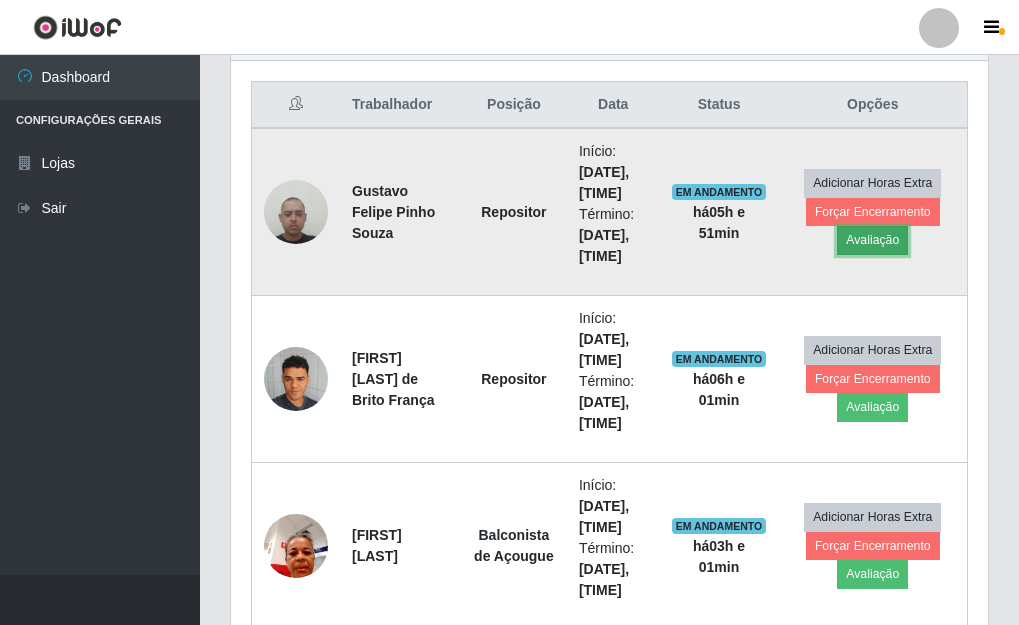 click on "Avaliação" at bounding box center (872, 240) 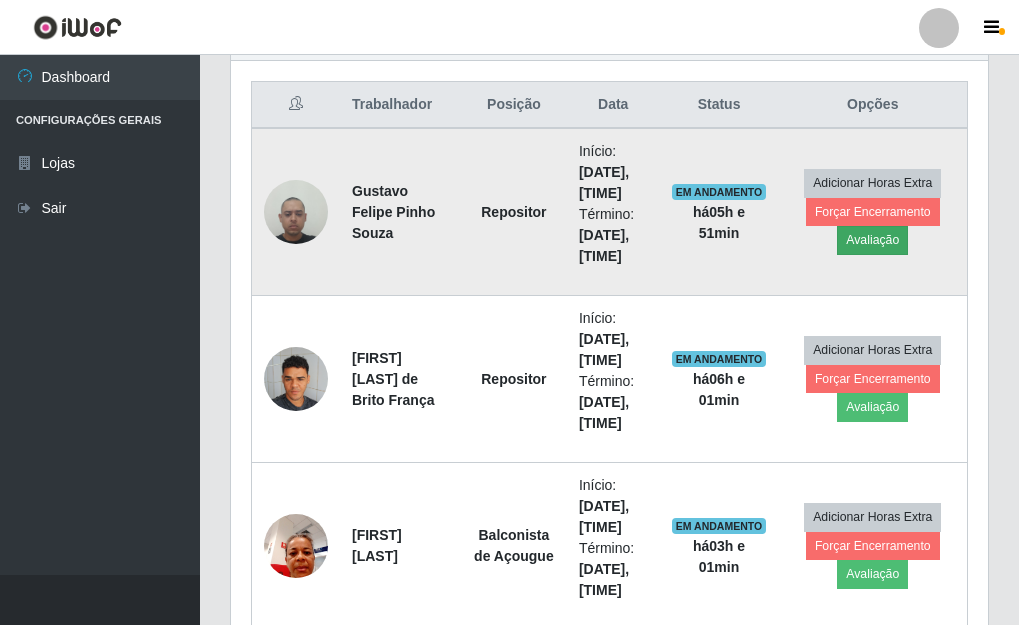 scroll, scrollTop: 999585, scrollLeft: 999255, axis: both 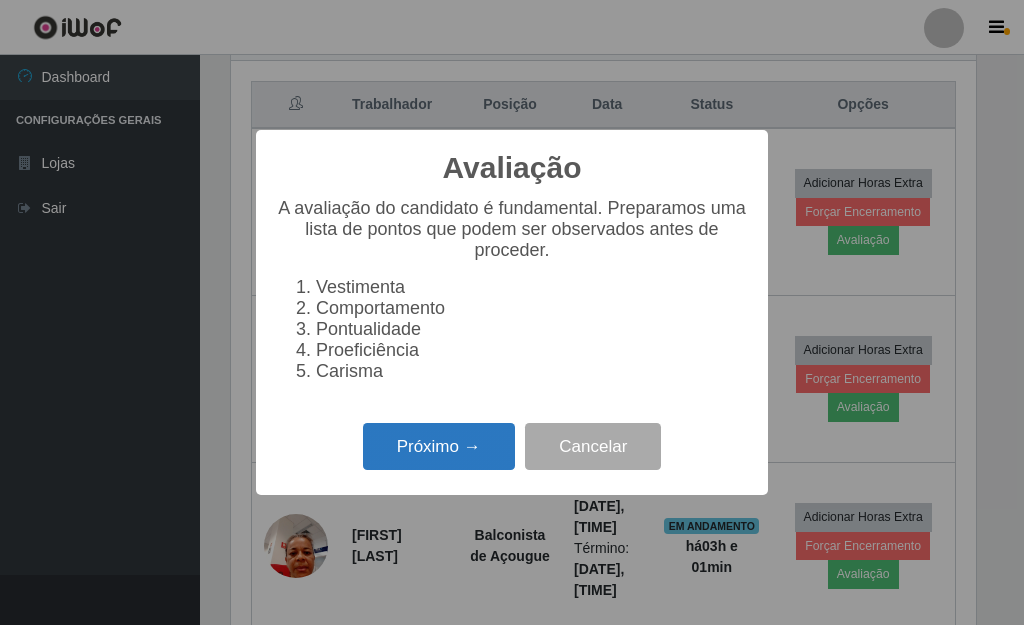 click on "Próximo →" at bounding box center [439, 446] 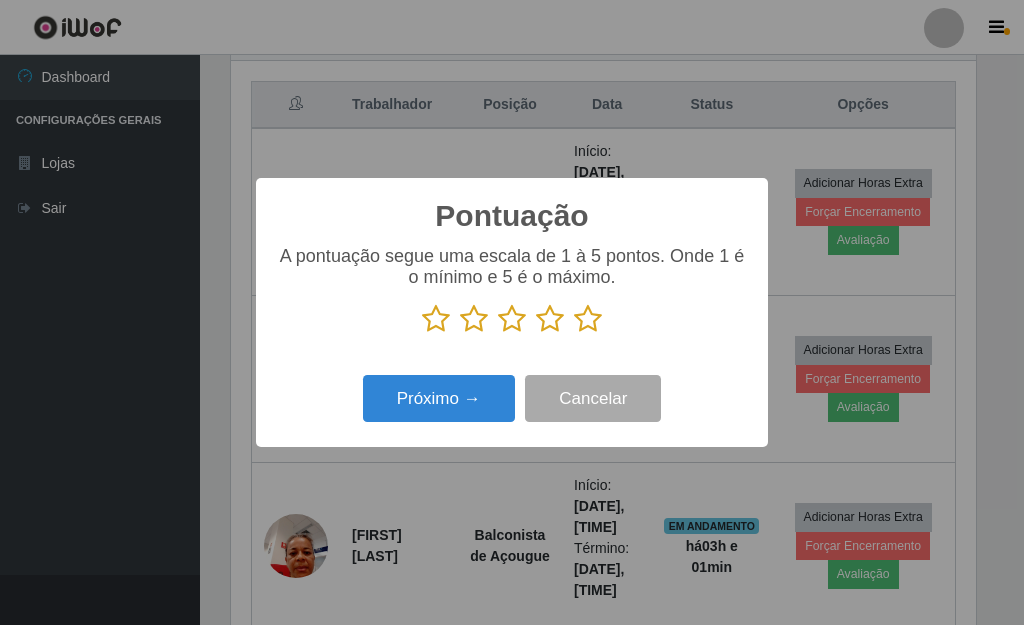 scroll, scrollTop: 999585, scrollLeft: 999255, axis: both 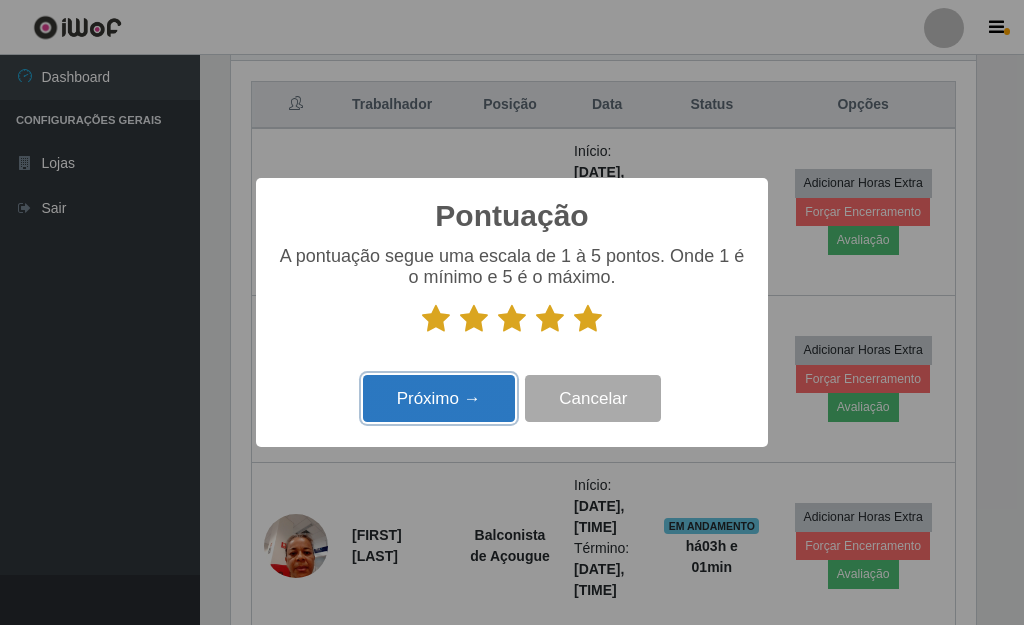 click on "Próximo →" at bounding box center [439, 398] 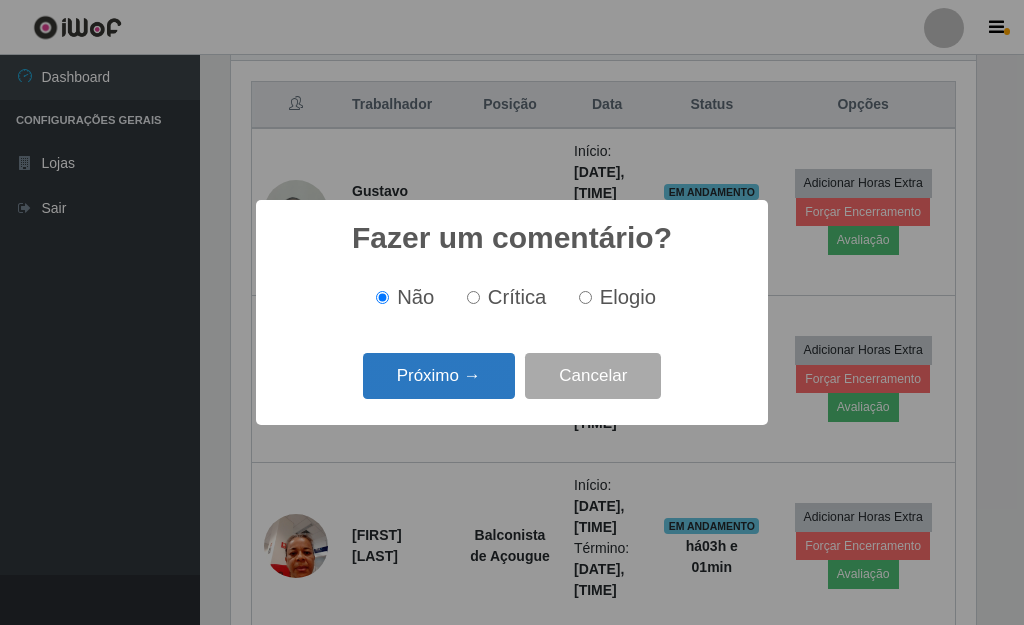 click on "Próximo →" at bounding box center [439, 376] 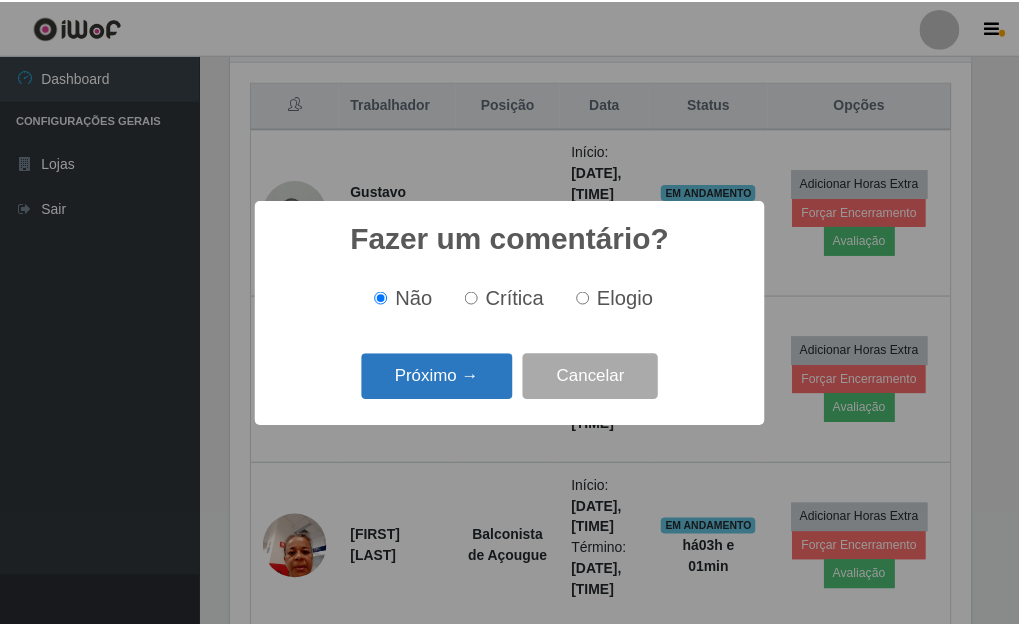 scroll, scrollTop: 999585, scrollLeft: 999255, axis: both 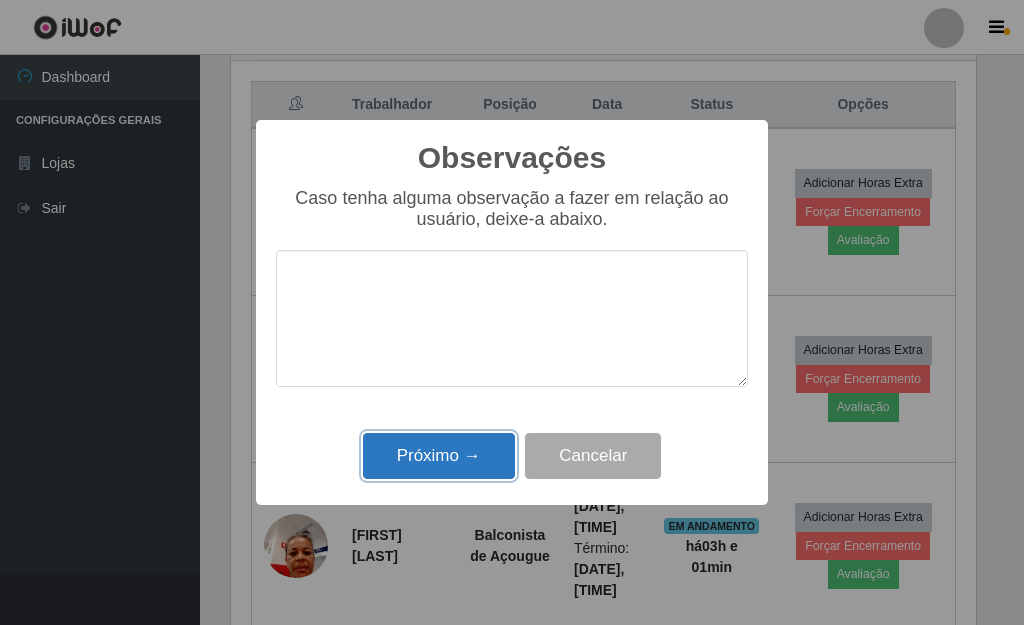 click on "Próximo →" at bounding box center (439, 456) 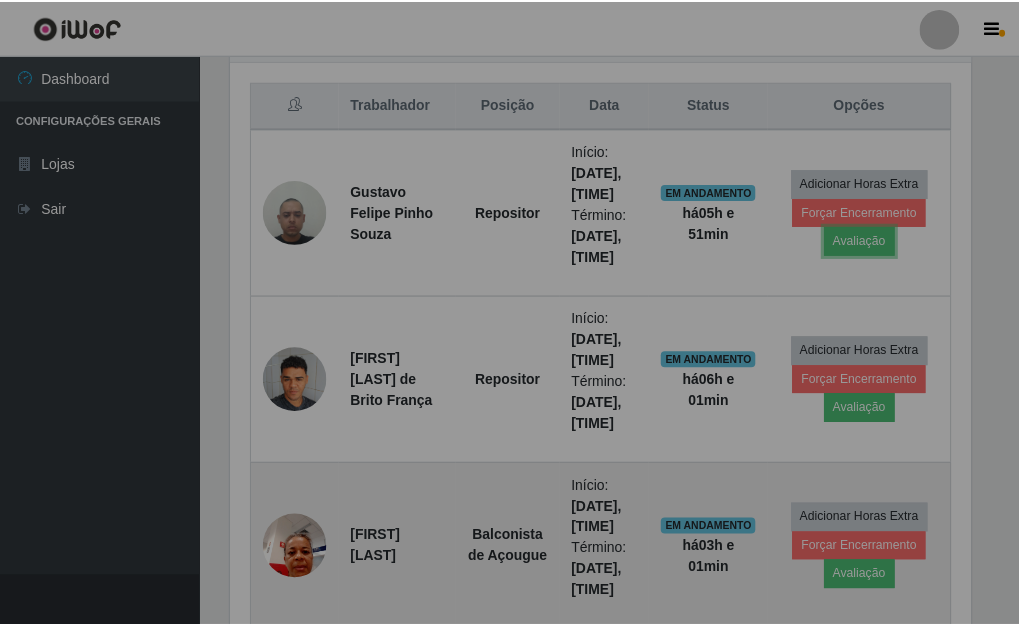 scroll, scrollTop: 999585, scrollLeft: 999243, axis: both 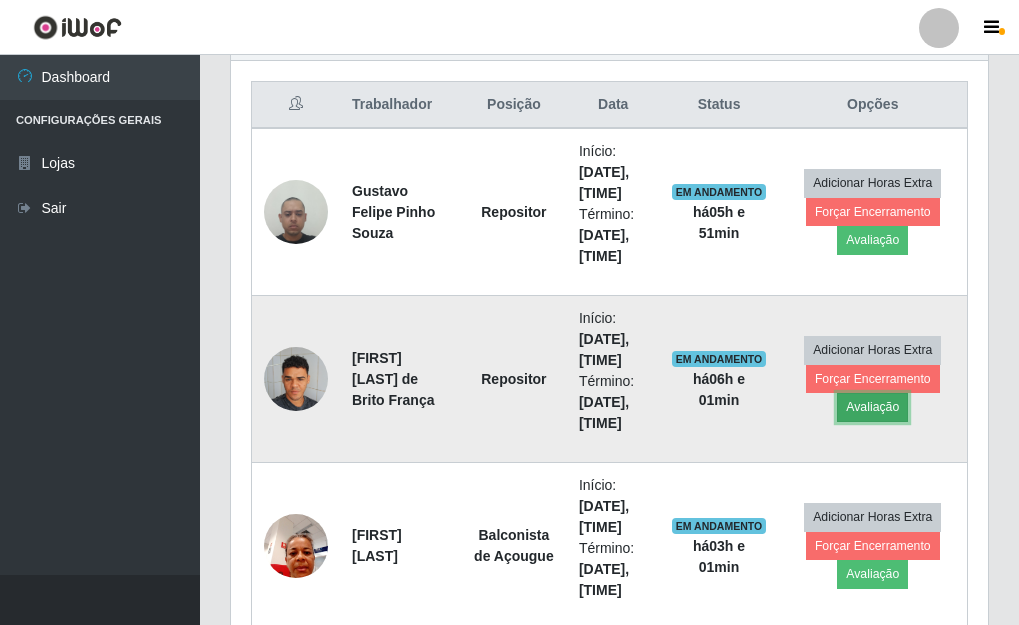 click on "Avaliação" at bounding box center (872, 407) 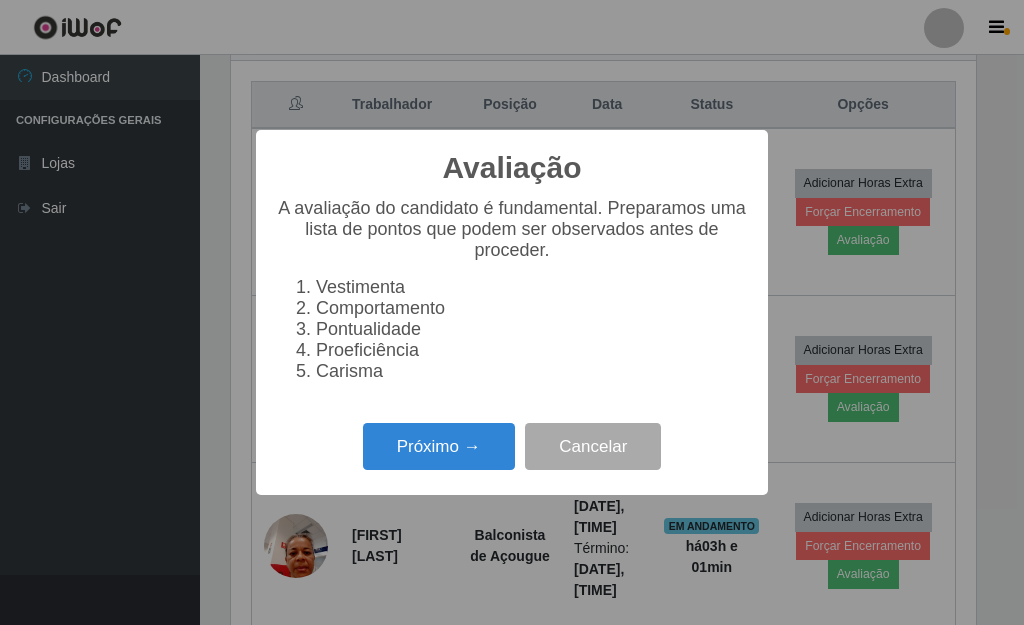 scroll, scrollTop: 999585, scrollLeft: 999255, axis: both 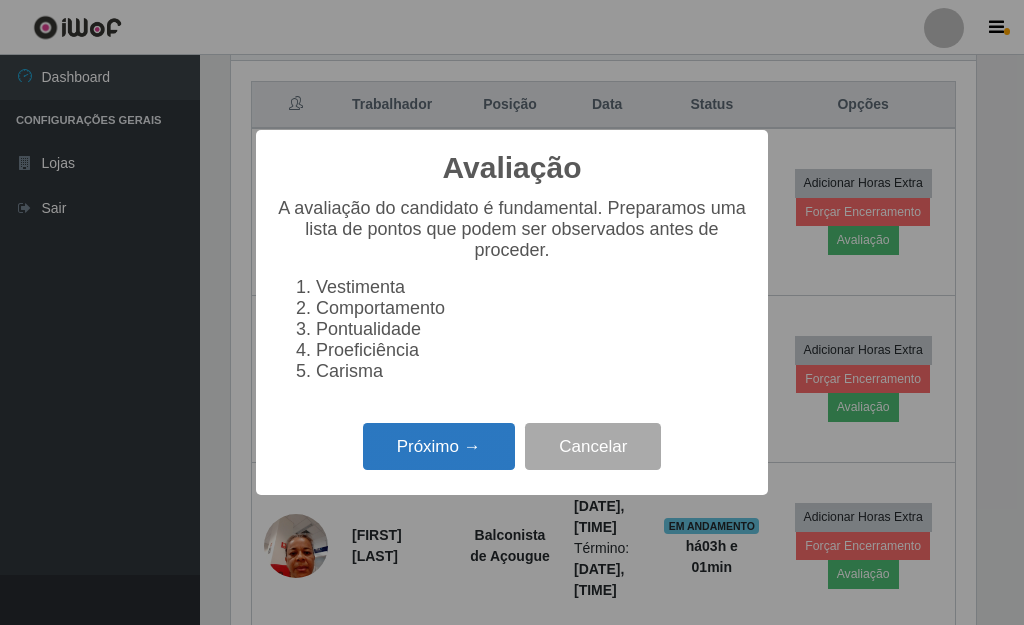 click on "Próximo →" at bounding box center (439, 446) 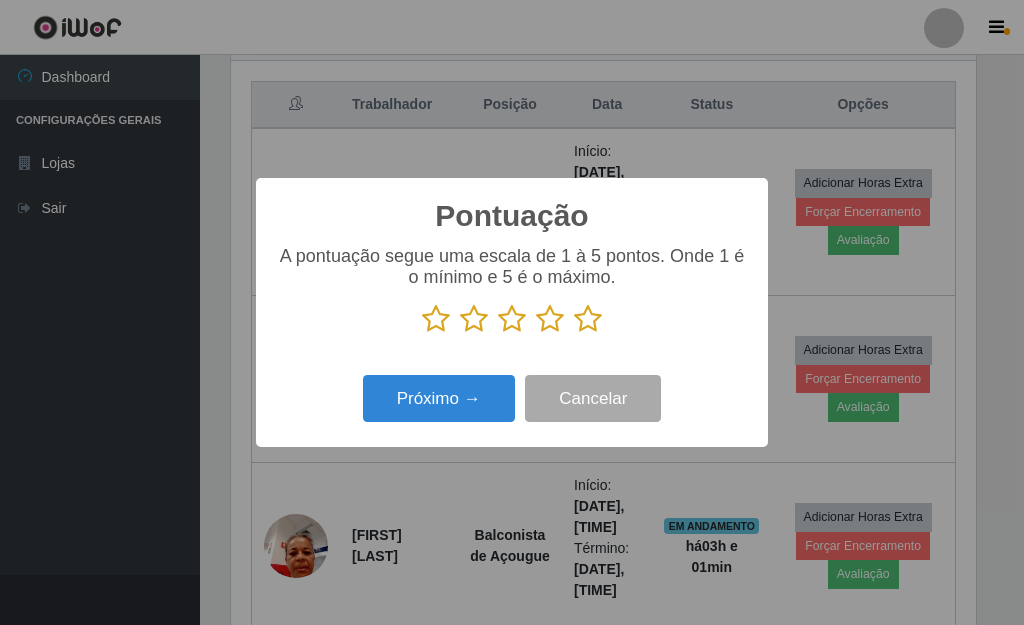 click at bounding box center (588, 319) 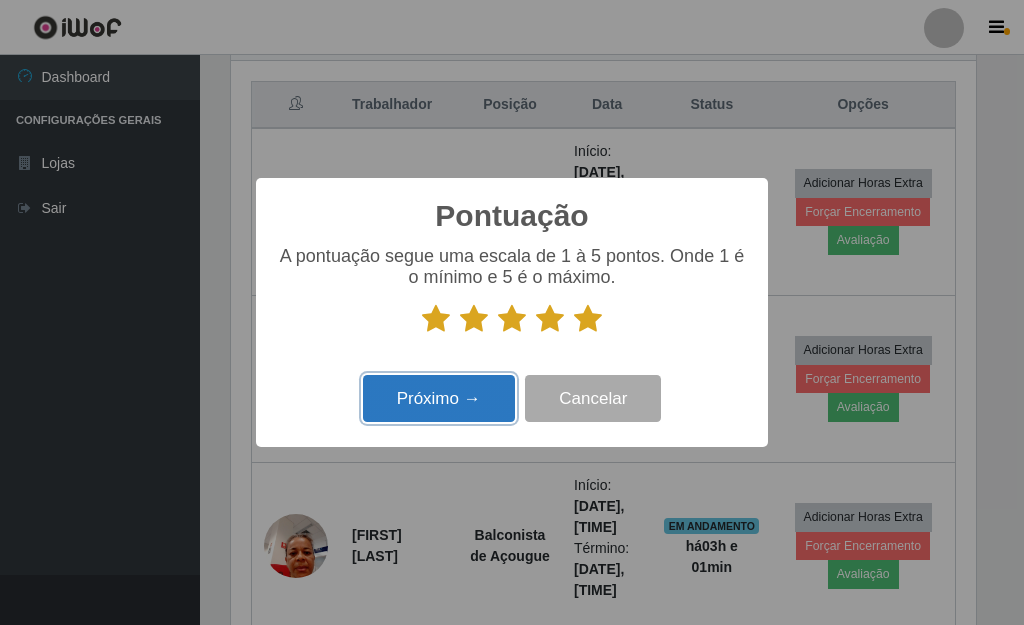 click on "Próximo →" at bounding box center [439, 398] 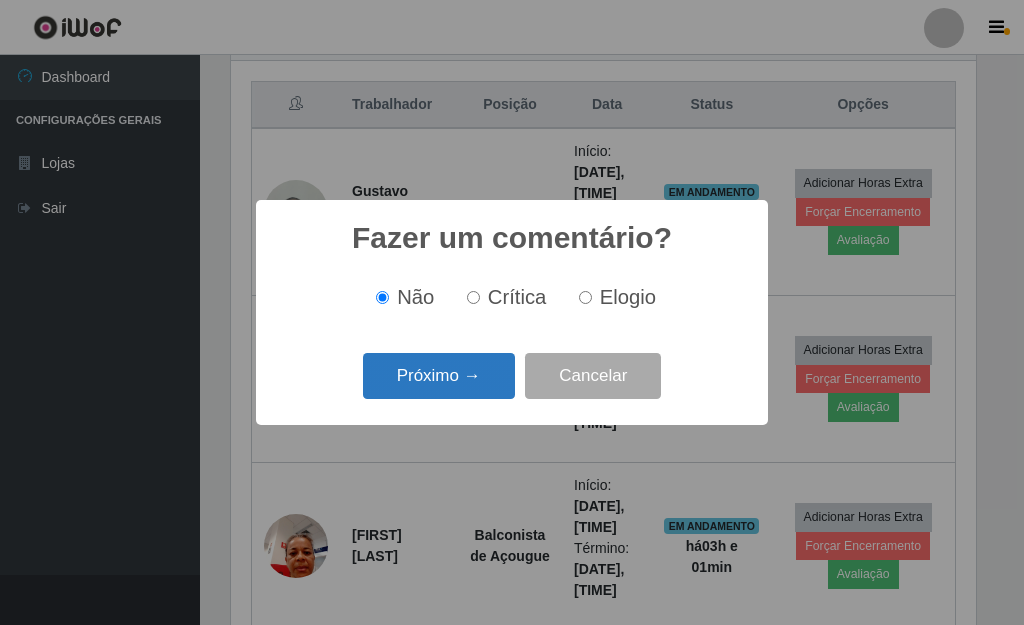 click on "Próximo →" at bounding box center [439, 376] 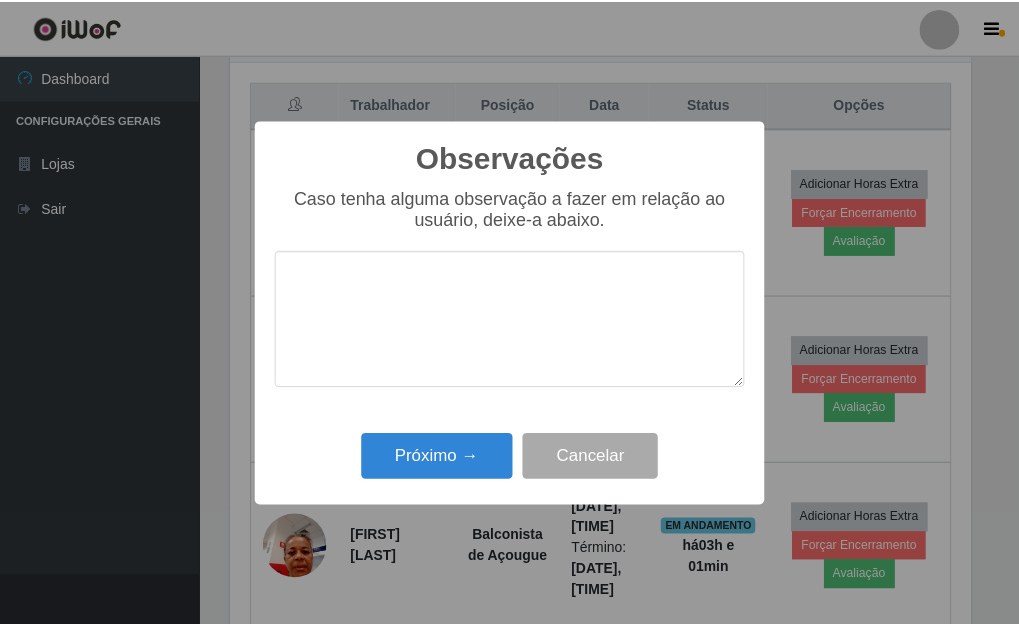 scroll, scrollTop: 999585, scrollLeft: 999255, axis: both 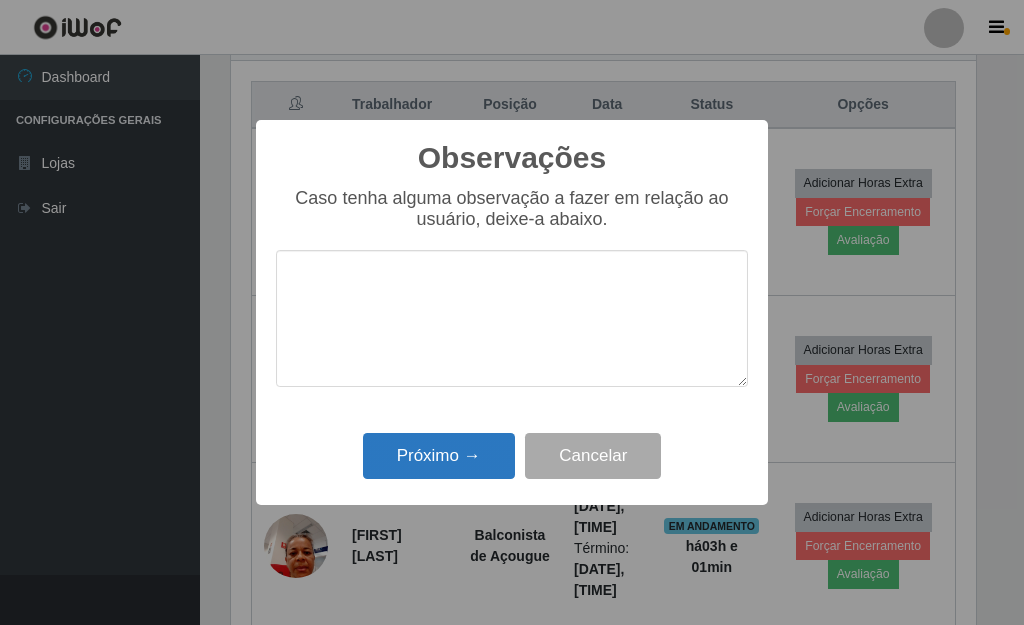 click on "Observações × Caso tenha alguma observação a fazer em relação ao usuário, deixe-a abaixo. Próximo → Cancelar" at bounding box center [512, 312] 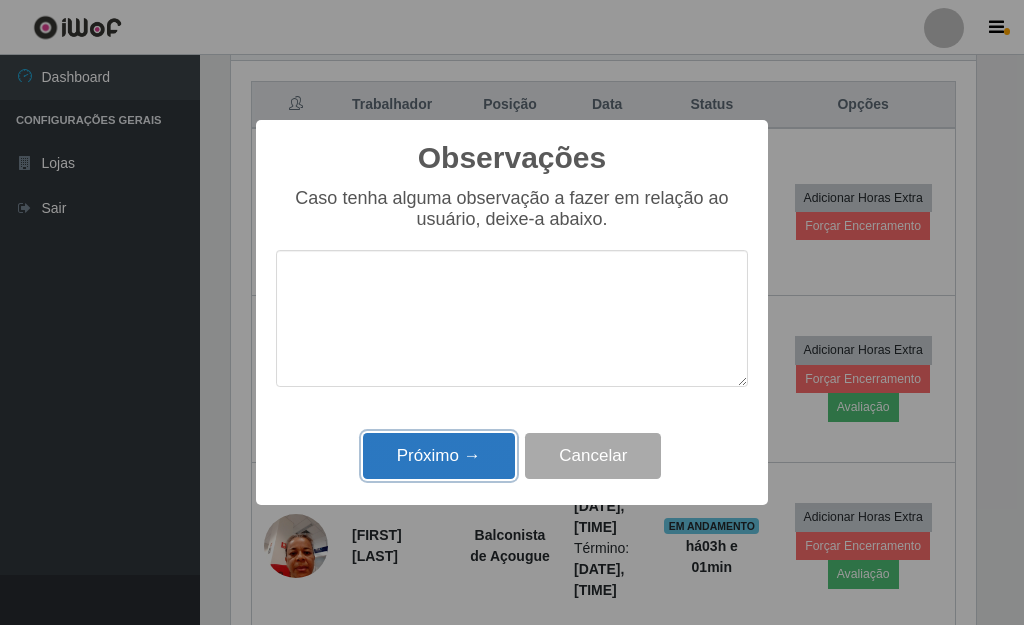 click on "Próximo →" at bounding box center (439, 456) 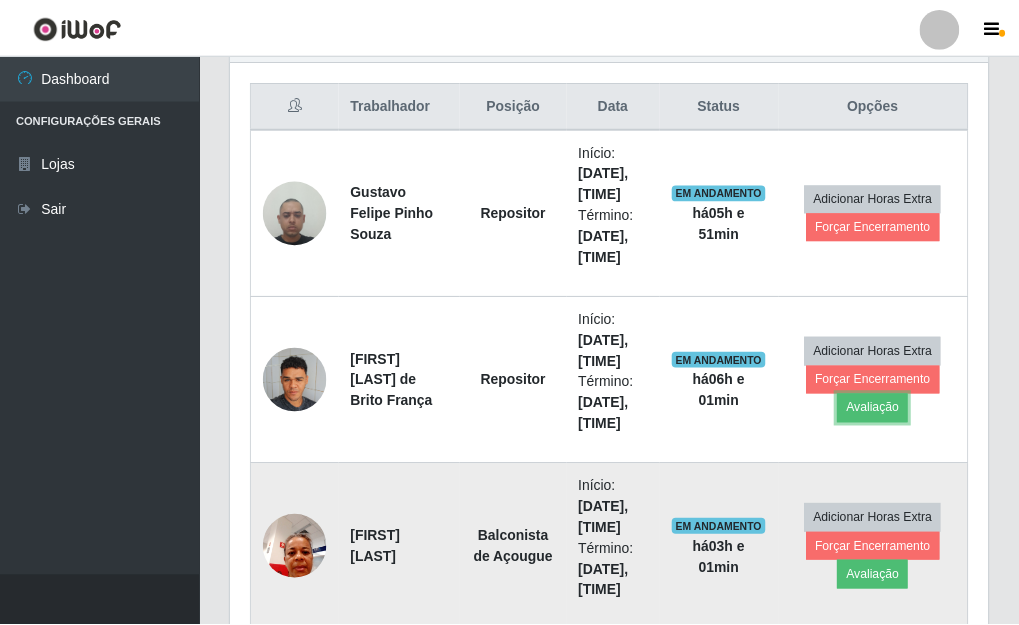 scroll, scrollTop: 999585, scrollLeft: 999243, axis: both 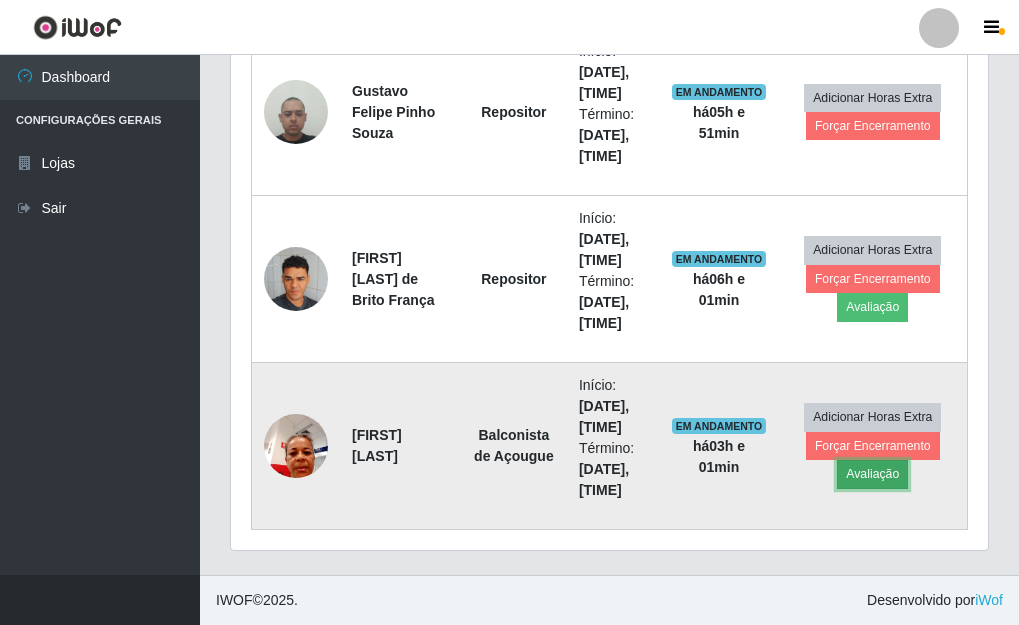 click on "Avaliação" at bounding box center [872, 474] 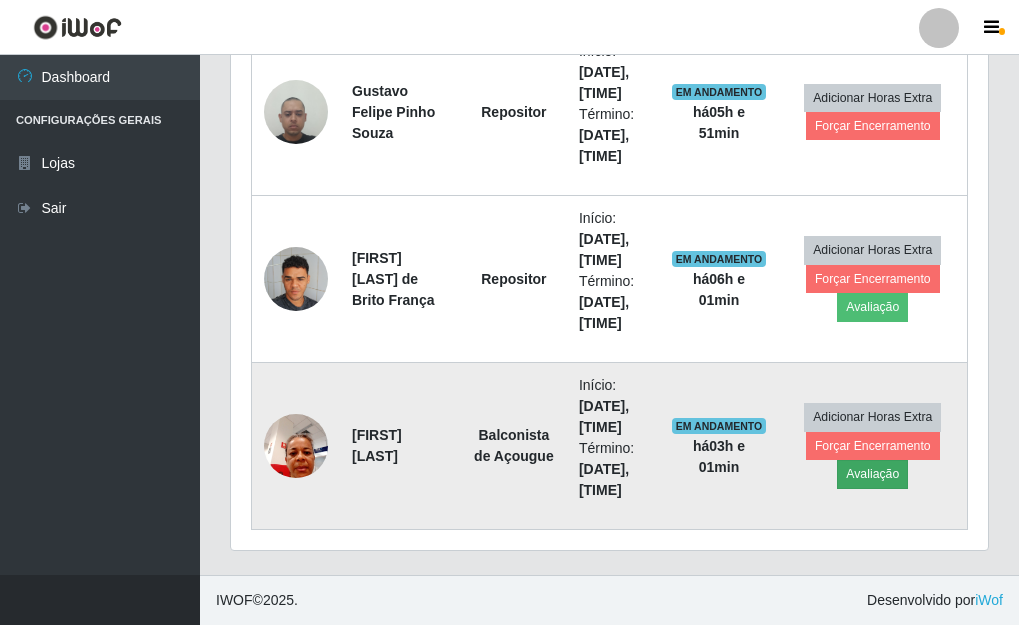 scroll, scrollTop: 999585, scrollLeft: 999255, axis: both 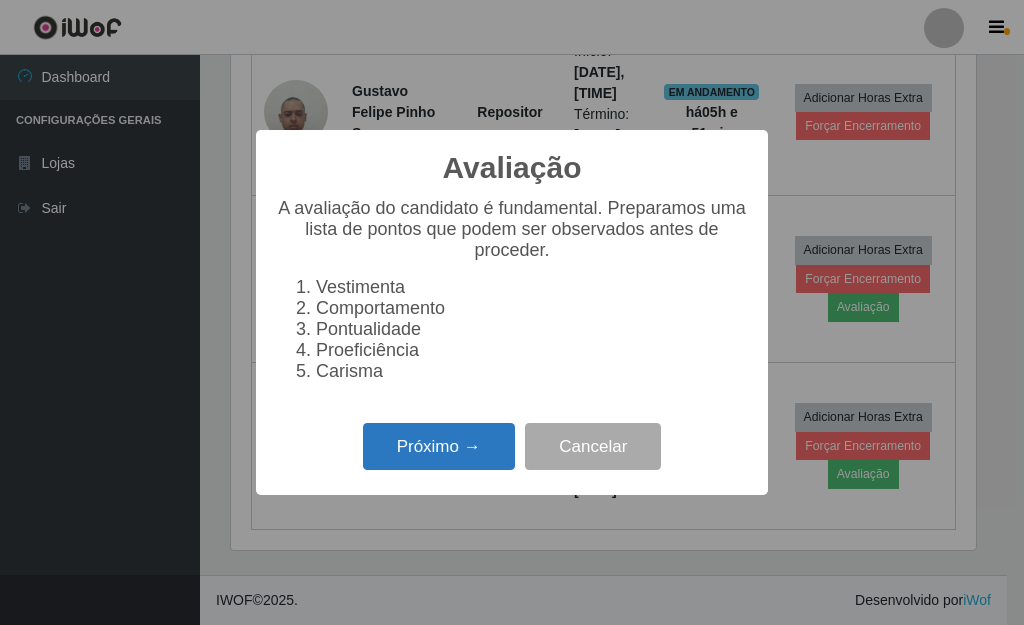 click on "Próximo →" at bounding box center [439, 446] 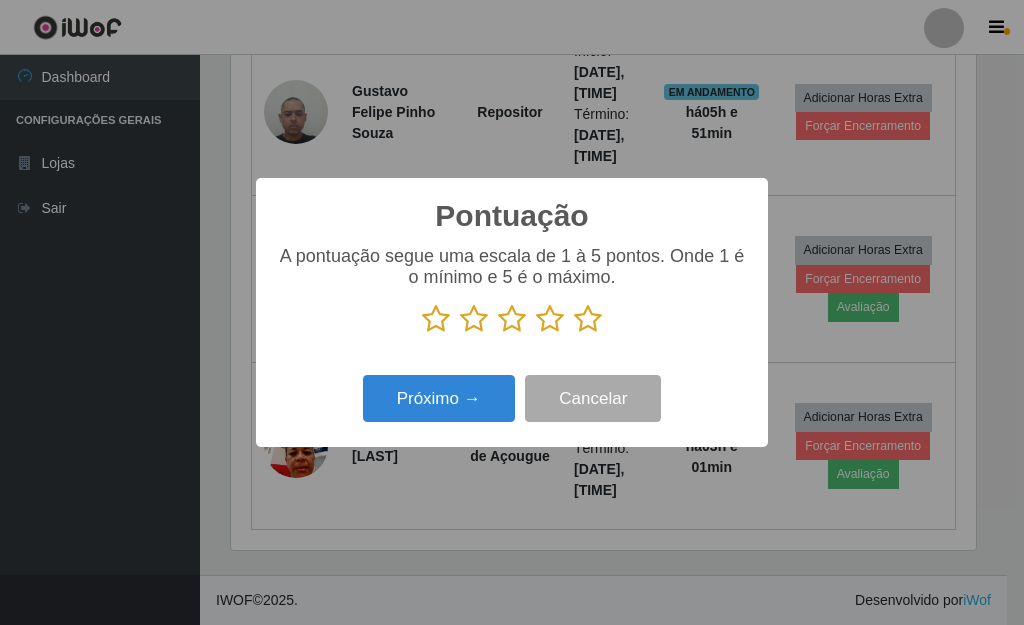 click at bounding box center [588, 319] 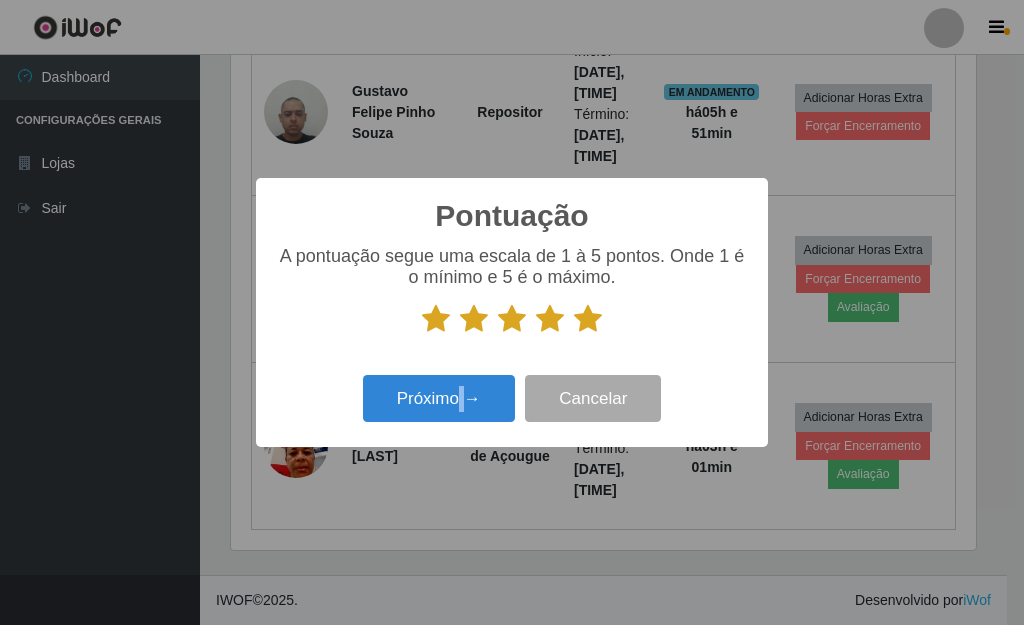 click on "Próximo → Cancelar" at bounding box center [512, 398] 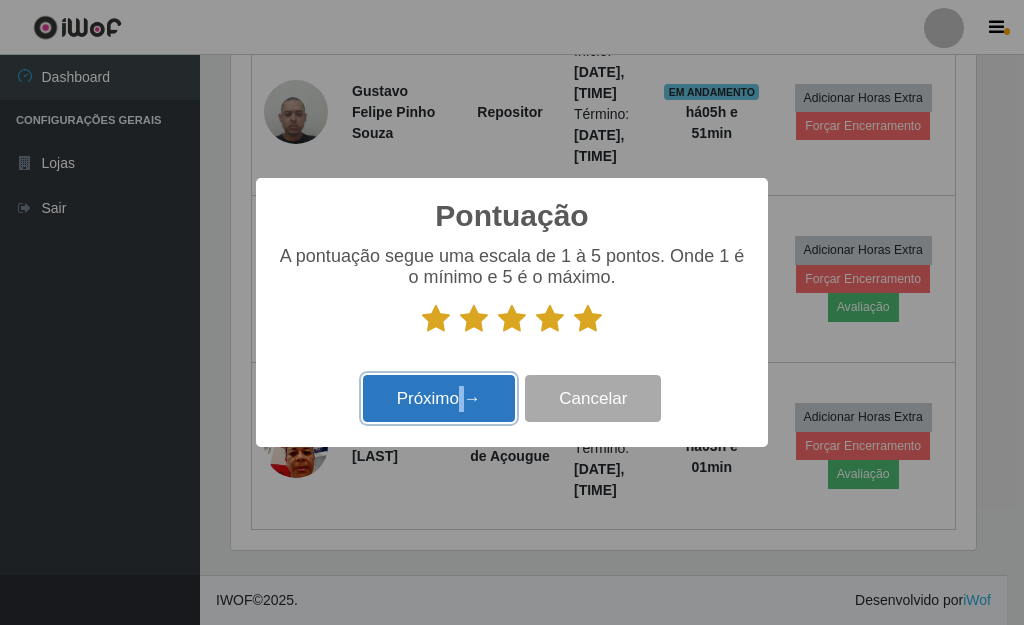 click on "Próximo →" at bounding box center (439, 398) 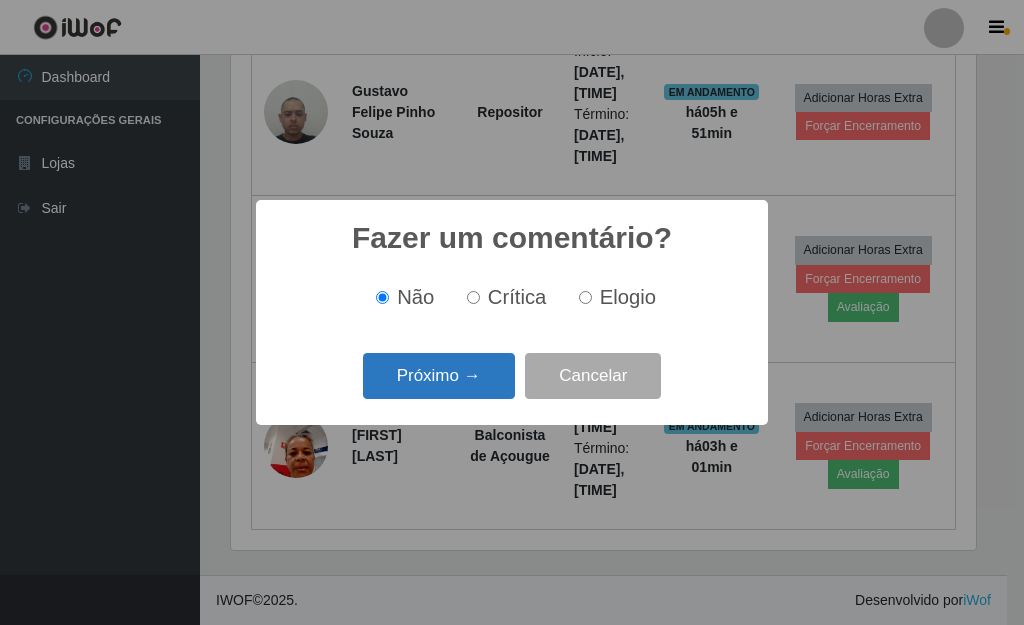 click on "Próximo →" at bounding box center (439, 376) 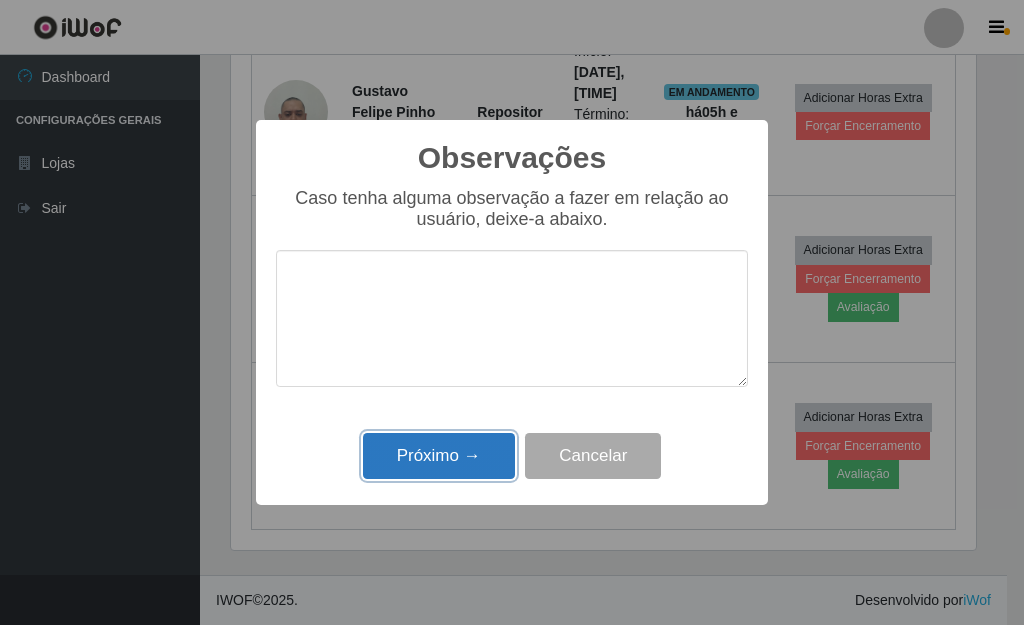 click on "Próximo →" at bounding box center (439, 456) 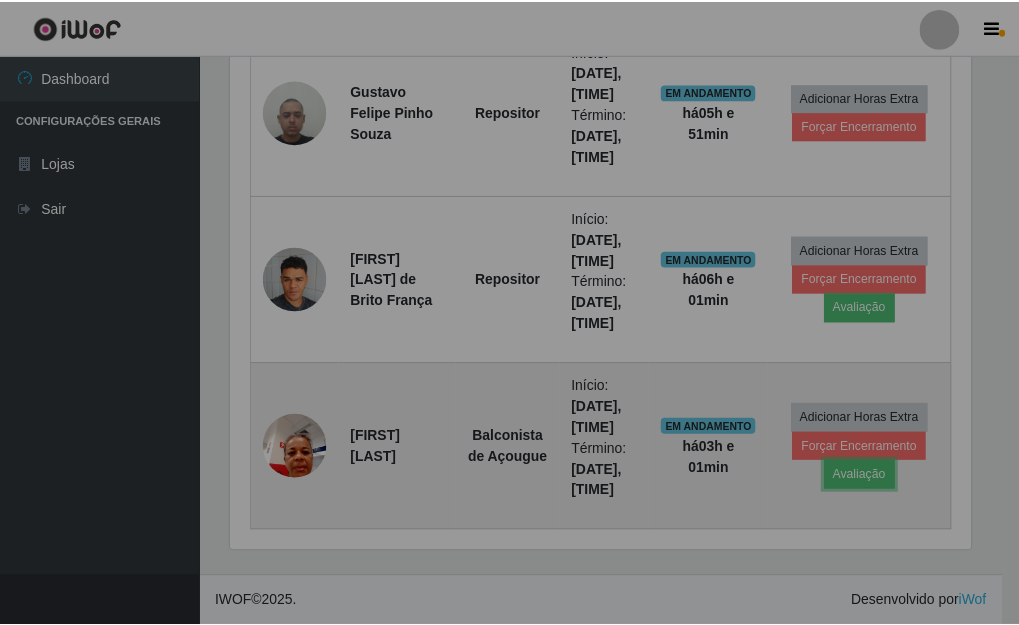 scroll, scrollTop: 999585, scrollLeft: 999243, axis: both 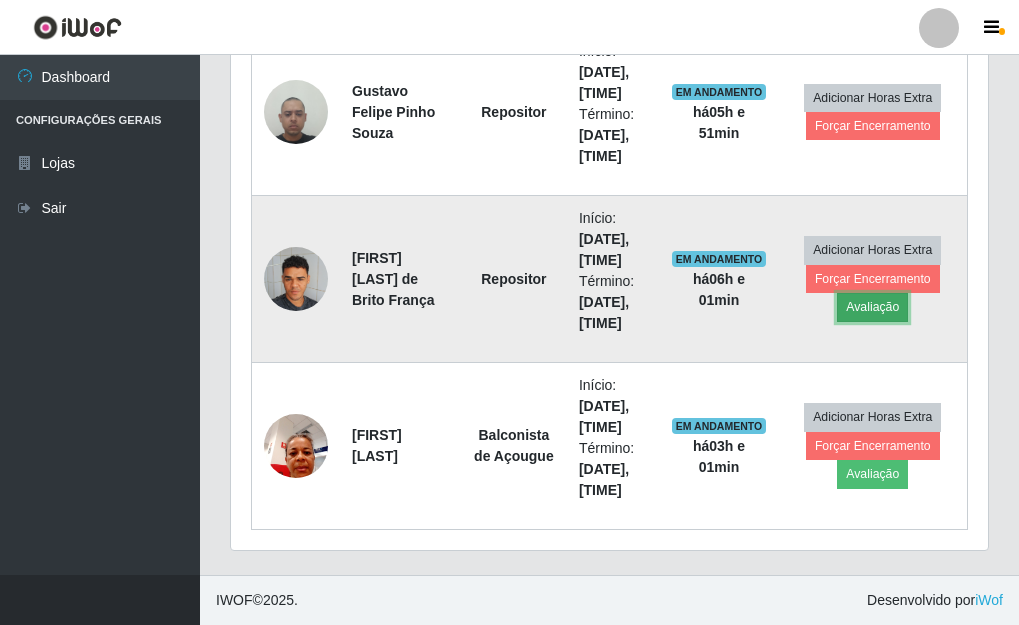 click on "Avaliação" at bounding box center [872, 307] 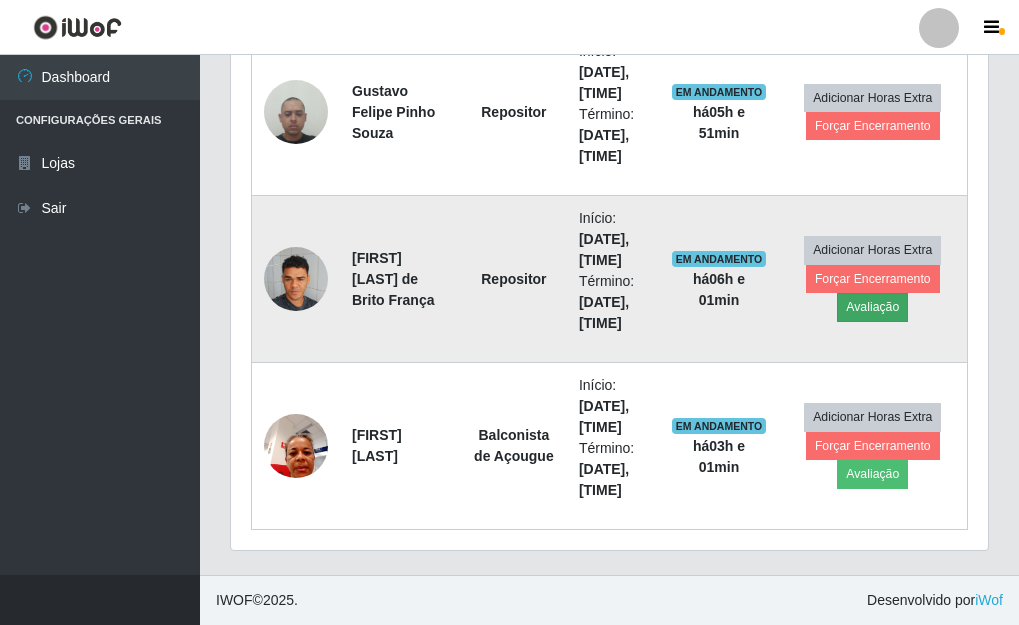 scroll, scrollTop: 999585, scrollLeft: 999255, axis: both 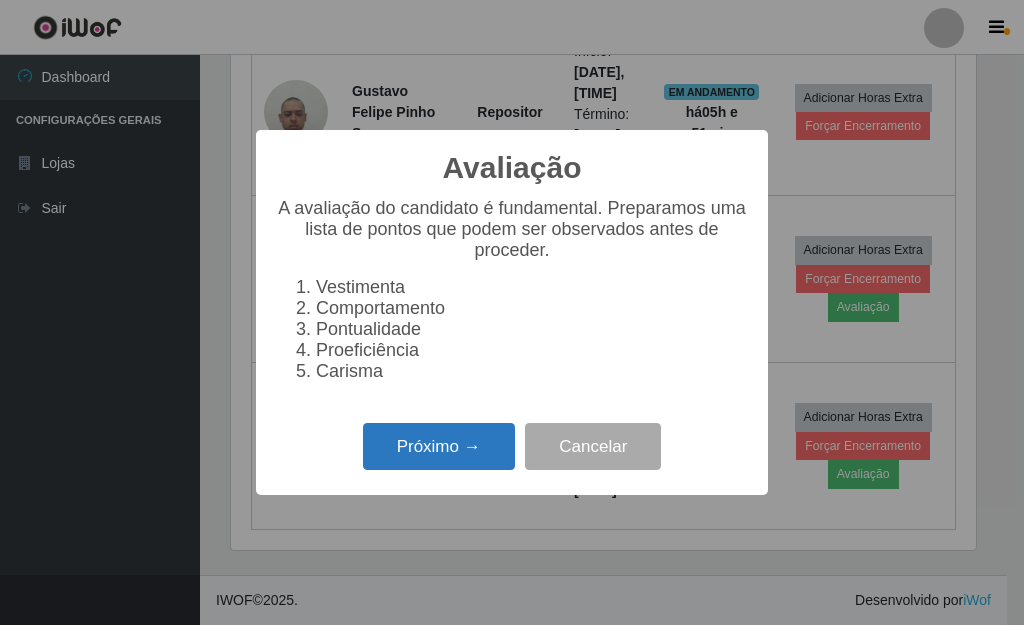 click on "Próximo →" at bounding box center (439, 446) 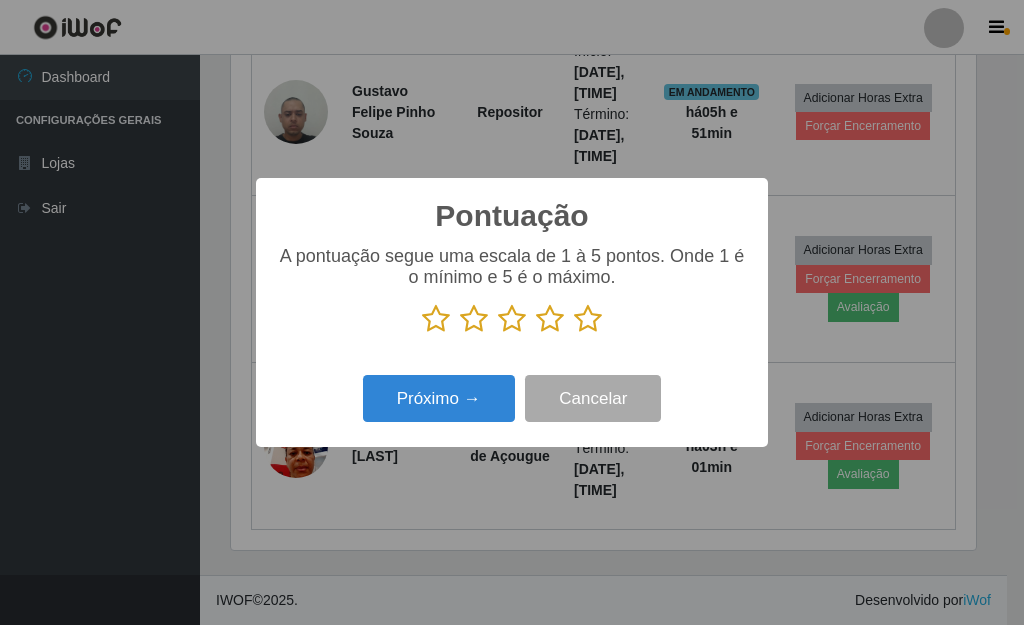 scroll, scrollTop: 999585, scrollLeft: 999255, axis: both 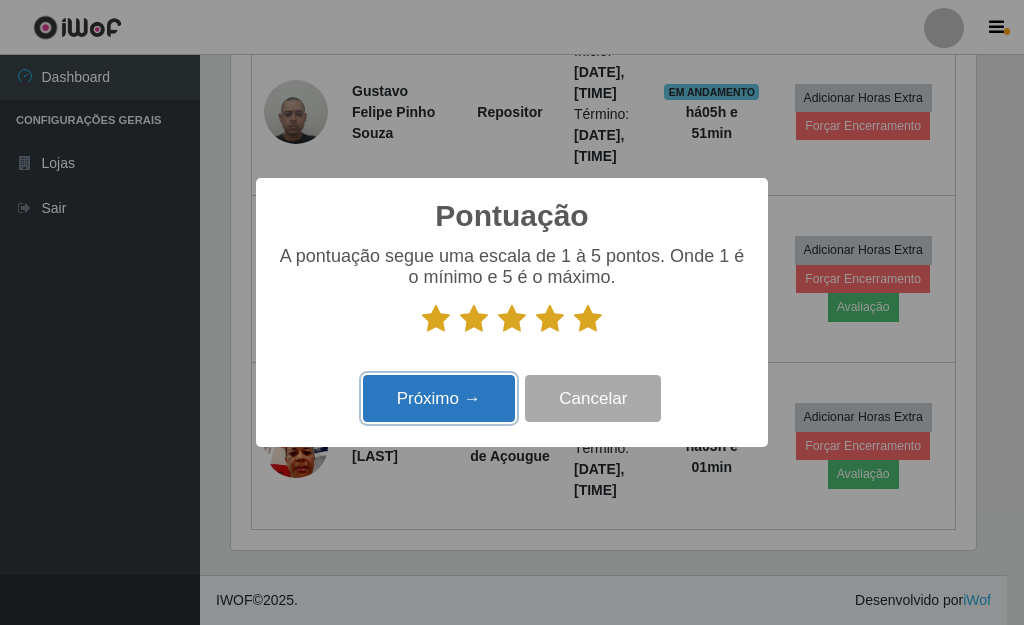 click on "Próximo →" at bounding box center (439, 398) 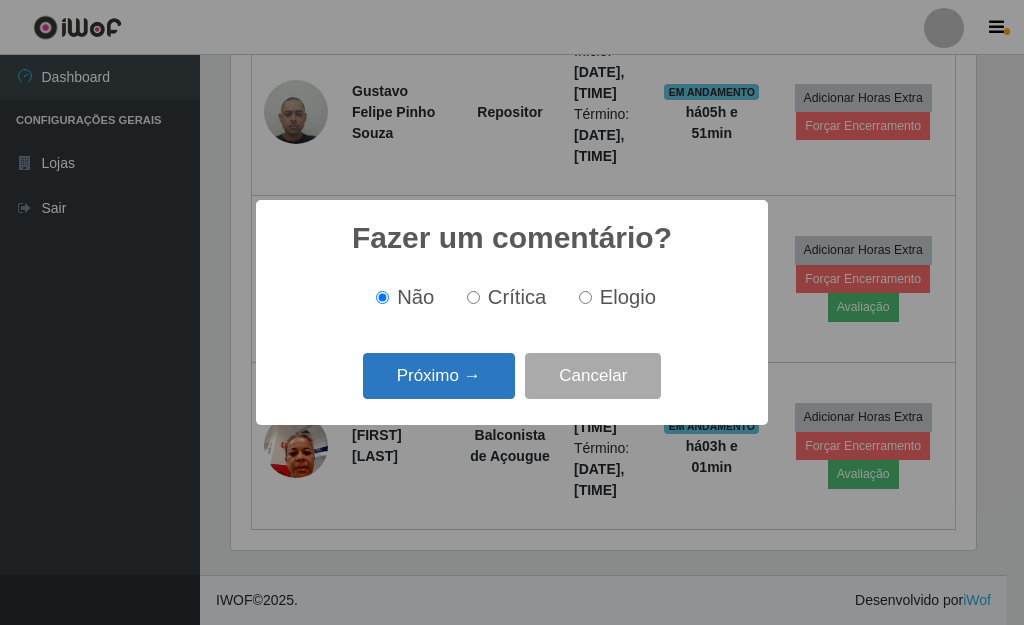 click on "Próximo →" at bounding box center (439, 376) 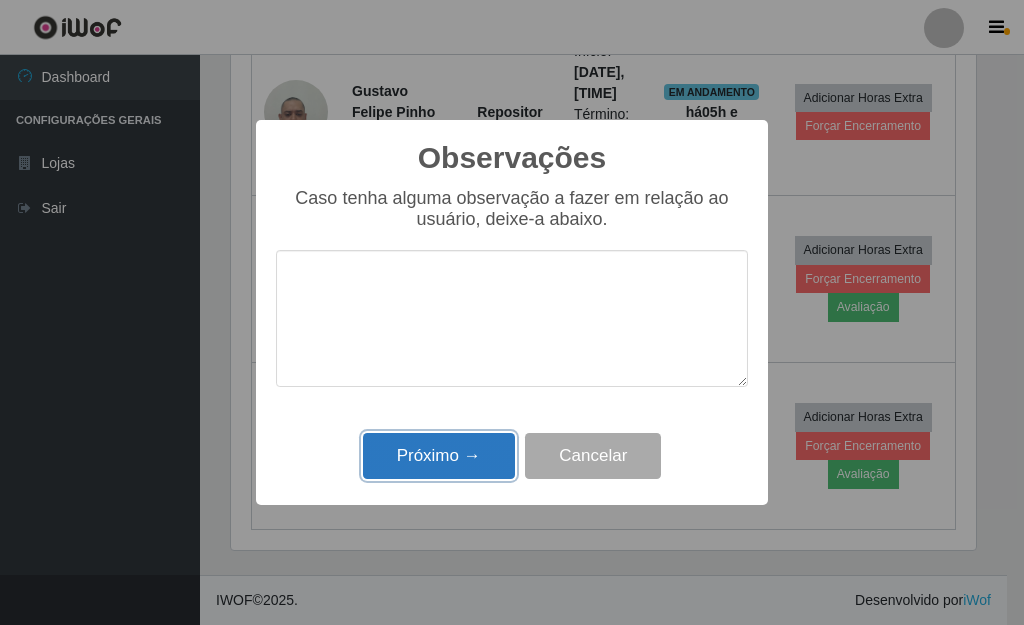 click on "Próximo →" at bounding box center (439, 456) 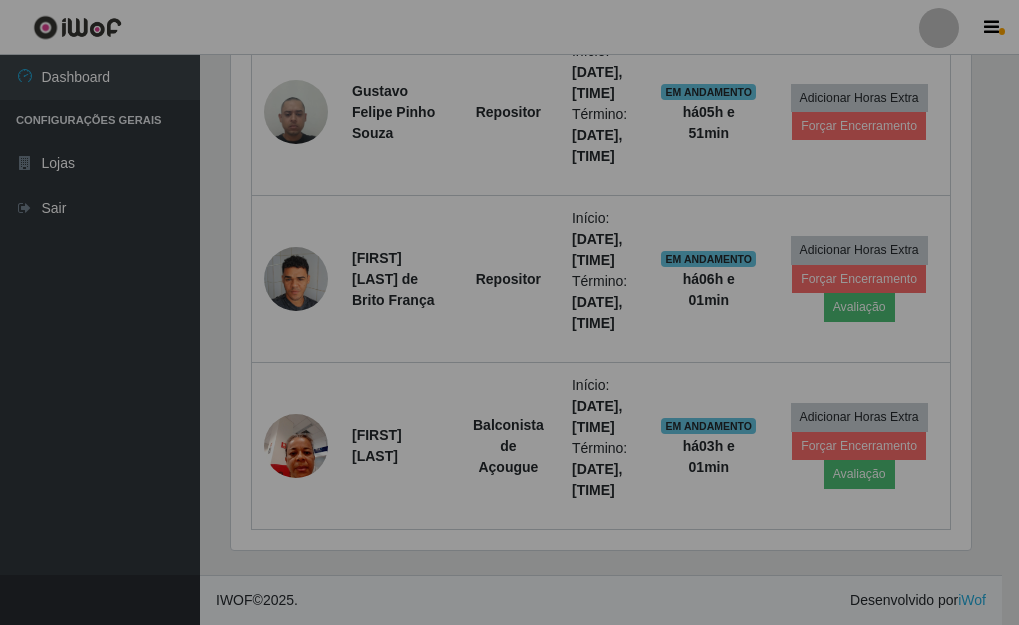 scroll, scrollTop: 999585, scrollLeft: 999243, axis: both 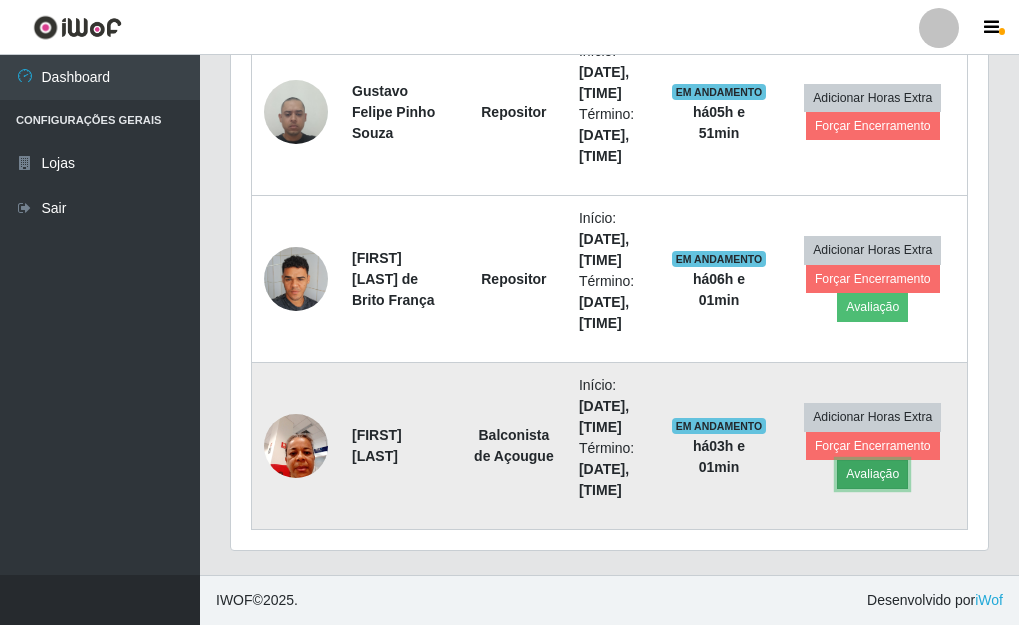 click on "Avaliação" at bounding box center (872, 474) 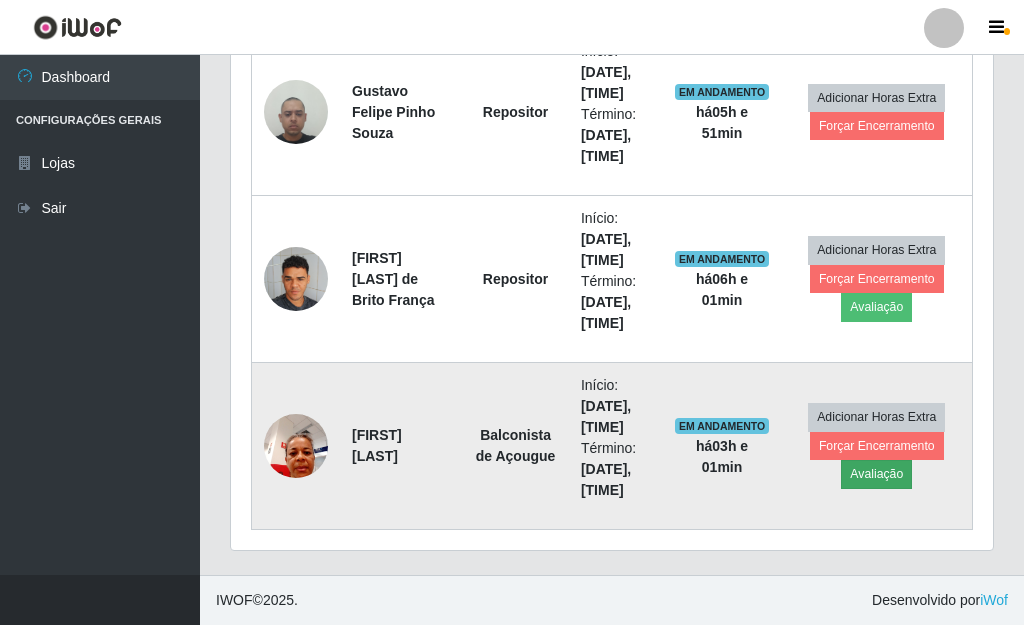 scroll, scrollTop: 999585, scrollLeft: 999255, axis: both 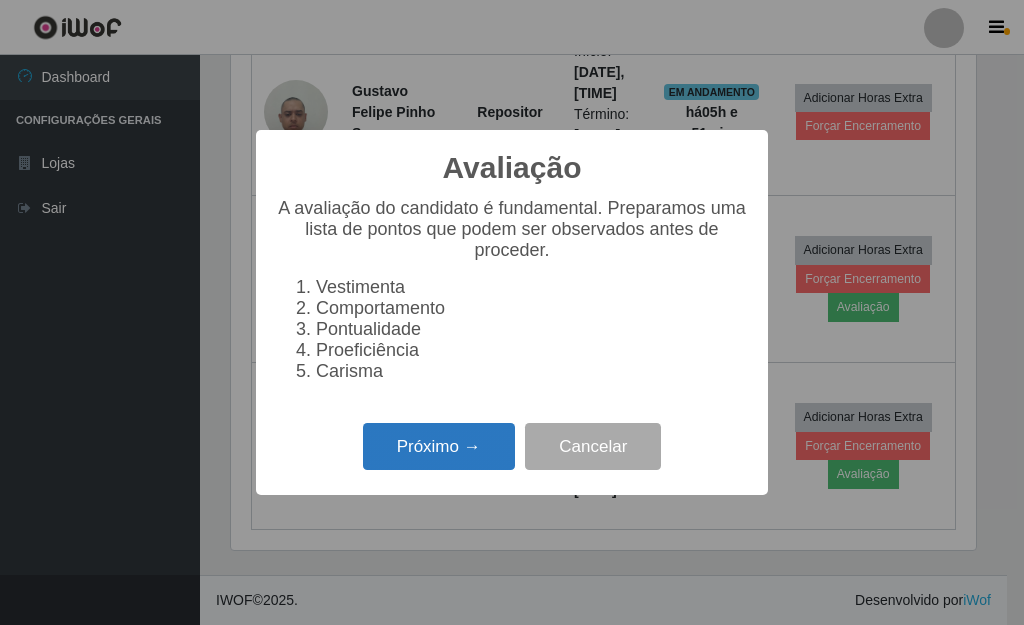 click on "Próximo →" at bounding box center (439, 446) 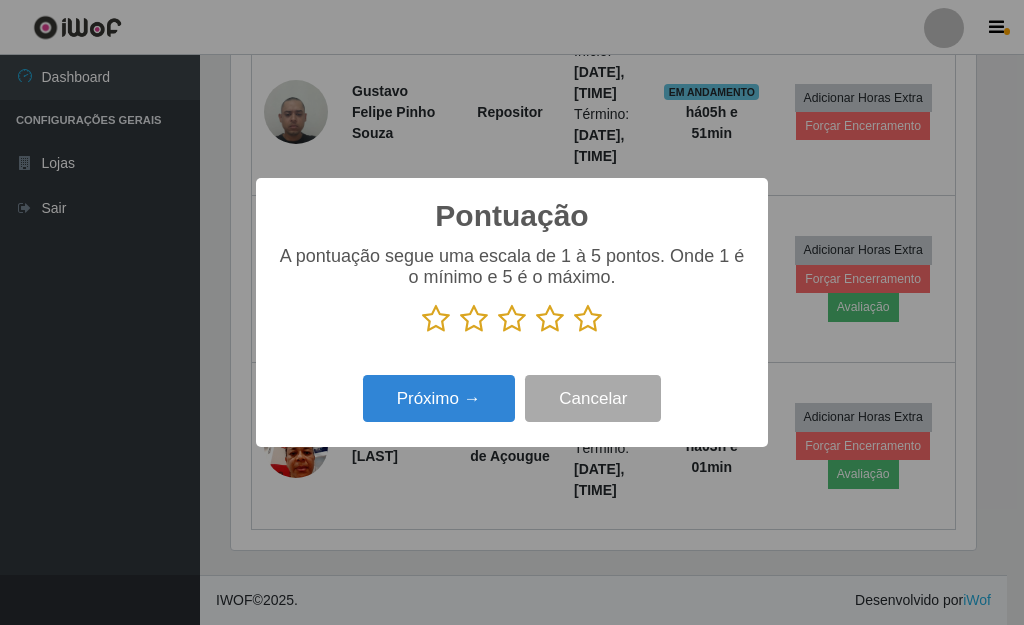 scroll, scrollTop: 999585, scrollLeft: 999255, axis: both 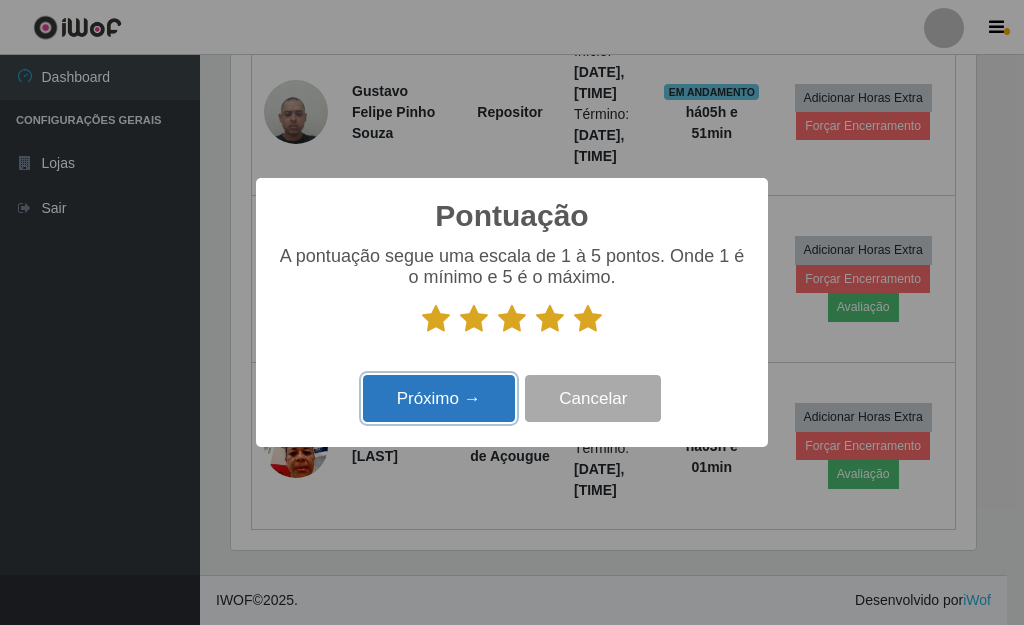 click on "Próximo →" at bounding box center (439, 398) 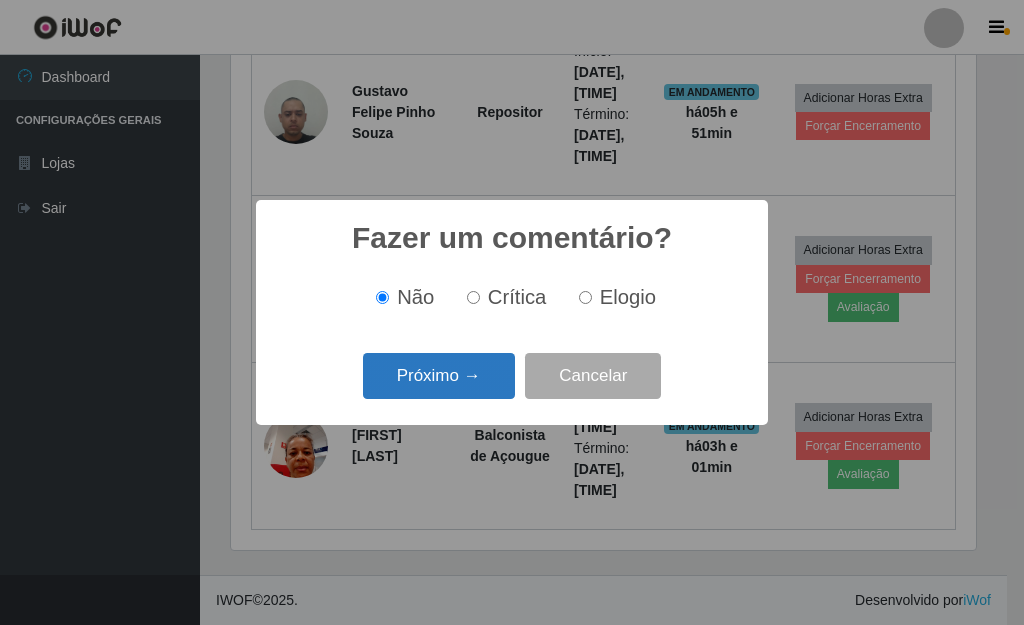 click on "Próximo →" at bounding box center (439, 376) 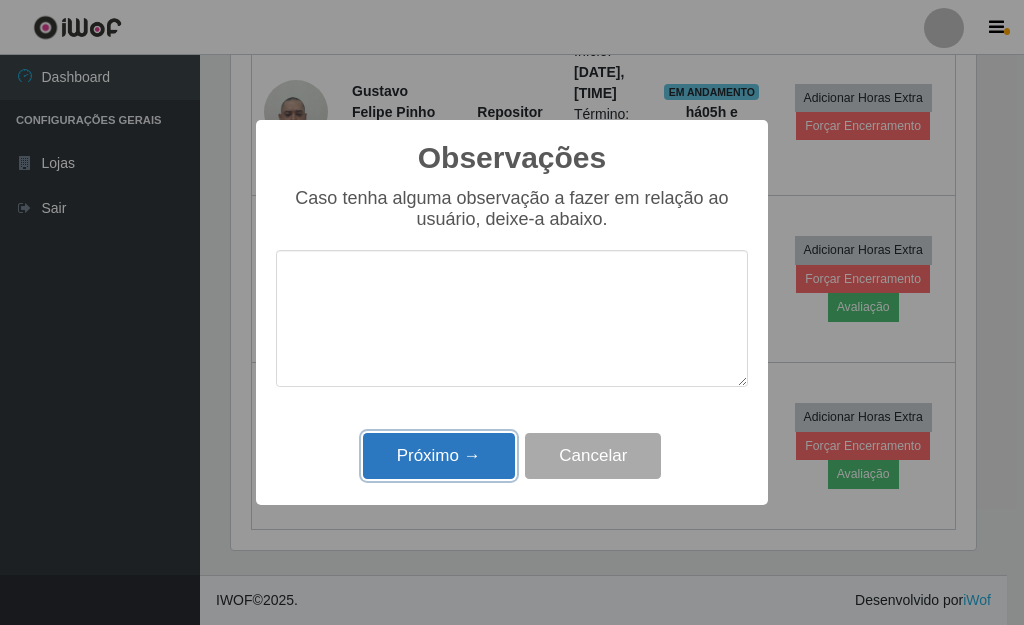 click on "Próximo →" at bounding box center (439, 456) 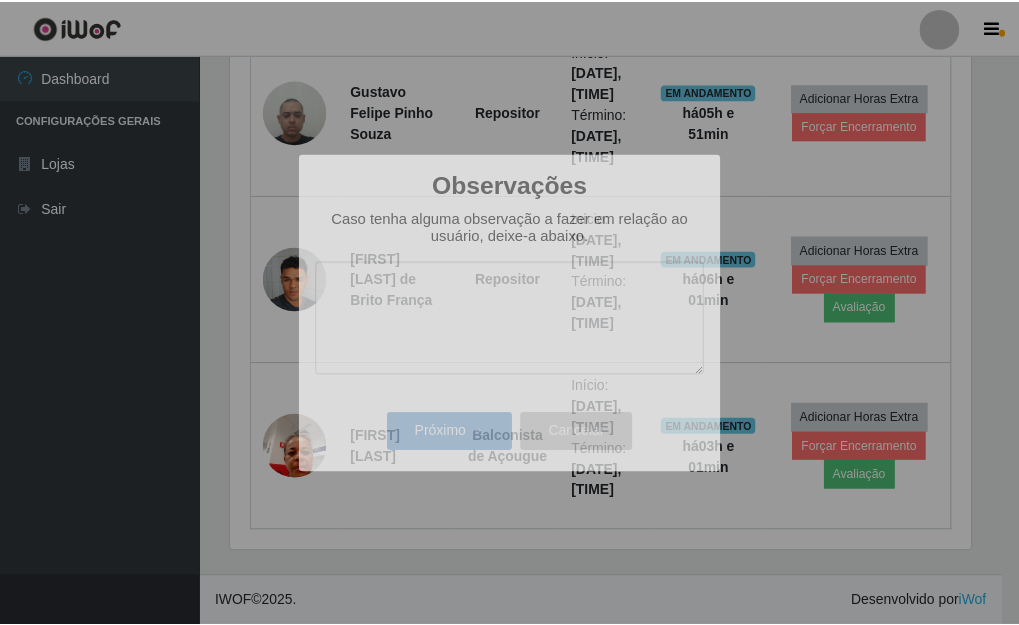 scroll, scrollTop: 999585, scrollLeft: 999243, axis: both 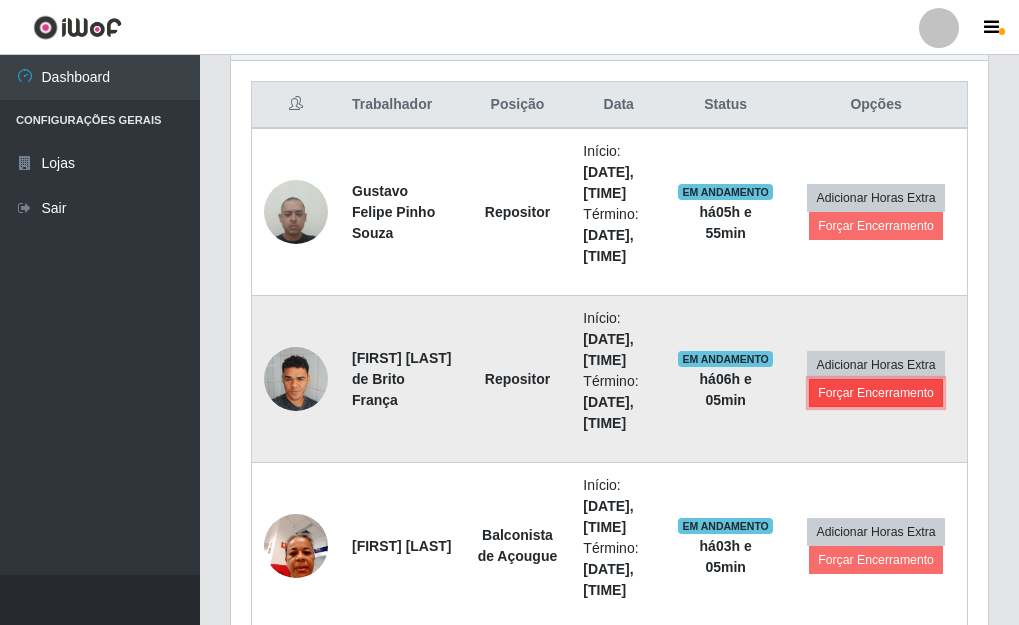 click on "Forçar Encerramento" at bounding box center (876, 393) 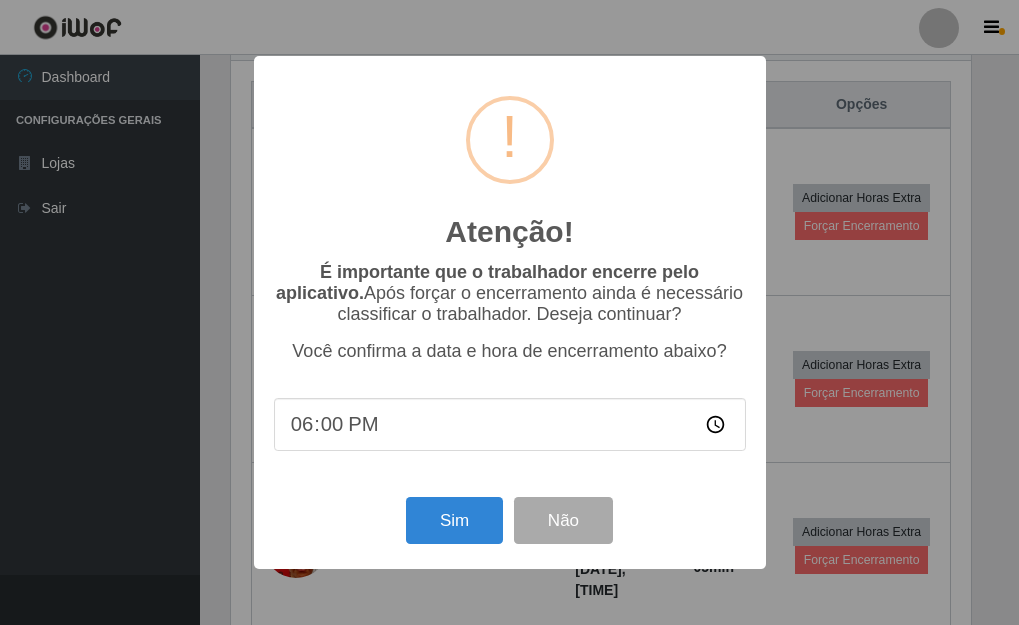 scroll, scrollTop: 999585, scrollLeft: 999255, axis: both 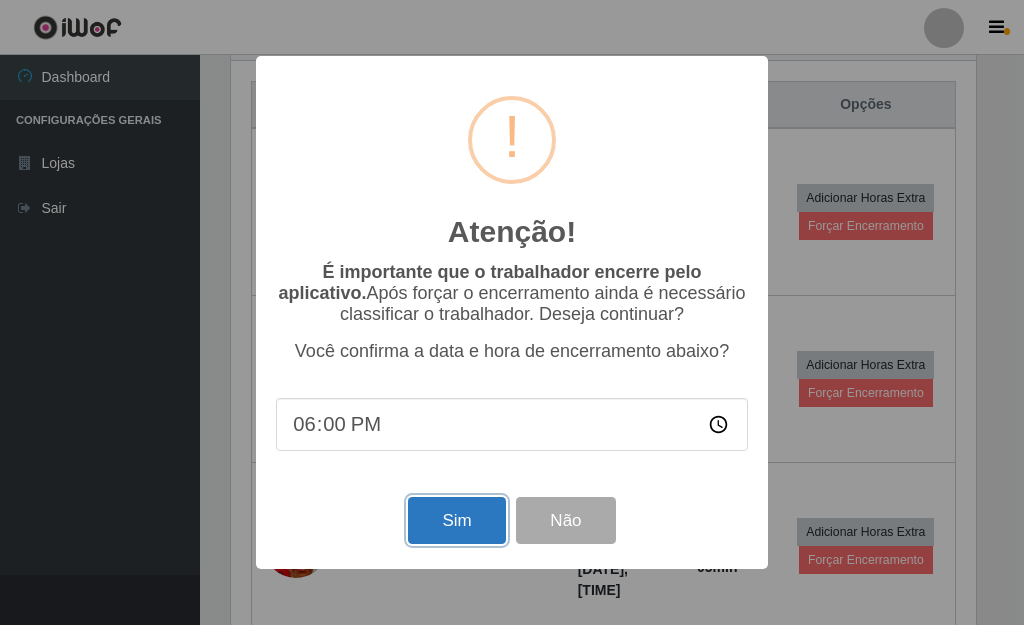 click on "Sim" at bounding box center [456, 520] 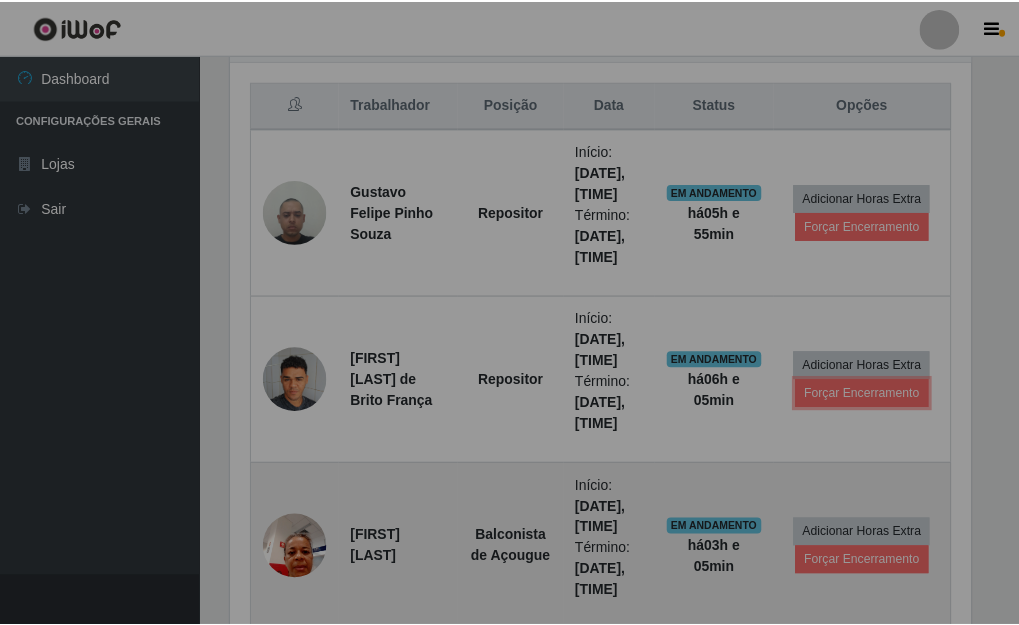 scroll, scrollTop: 999585, scrollLeft: 999243, axis: both 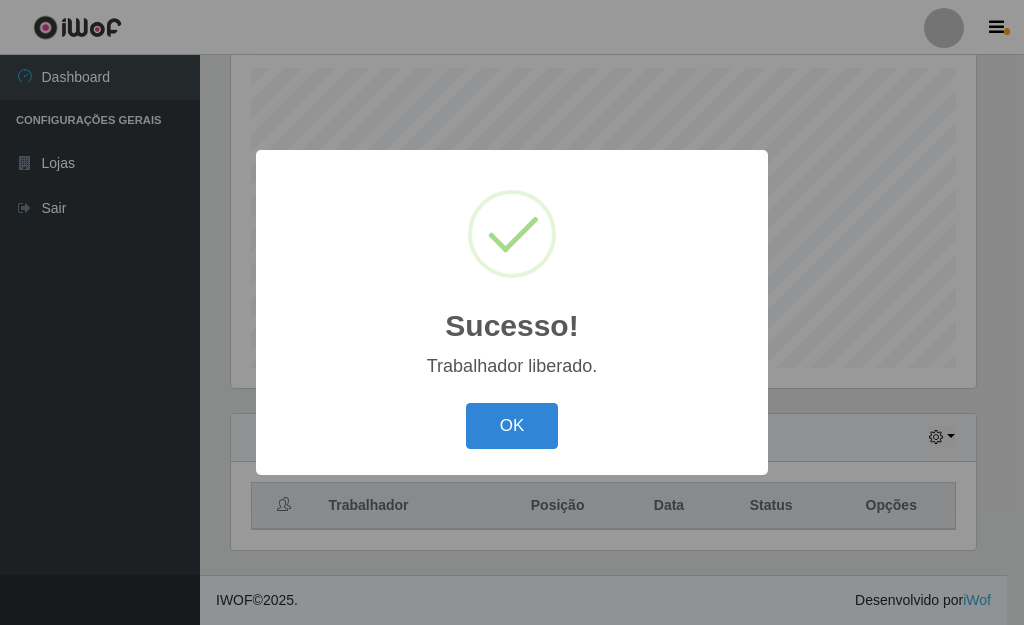 click on "Sucesso! × Trabalhador liberado. OK Cancel" at bounding box center [512, 312] 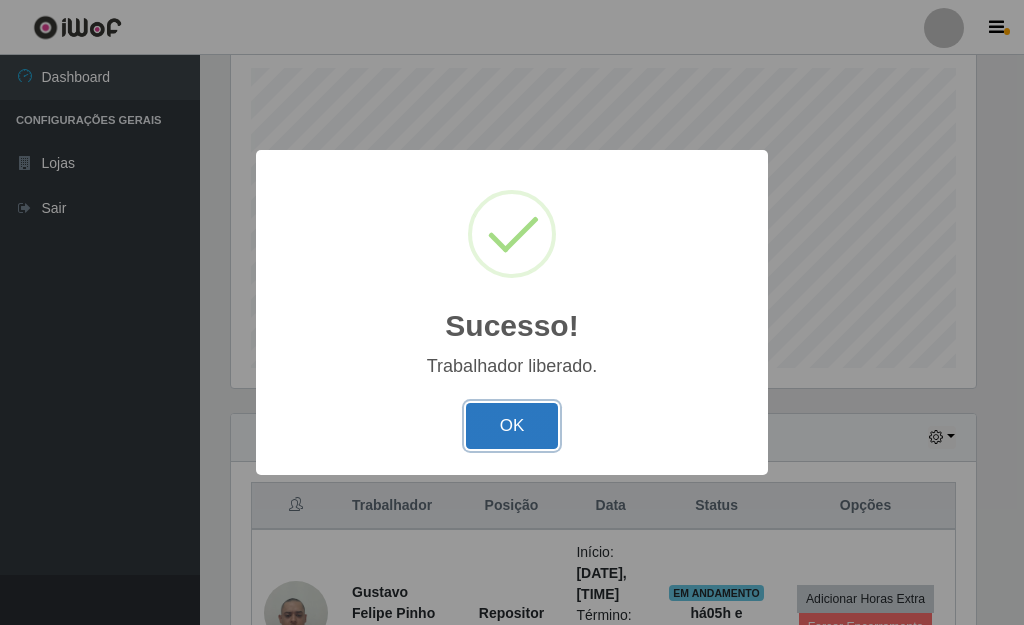 click on "OK" at bounding box center (512, 426) 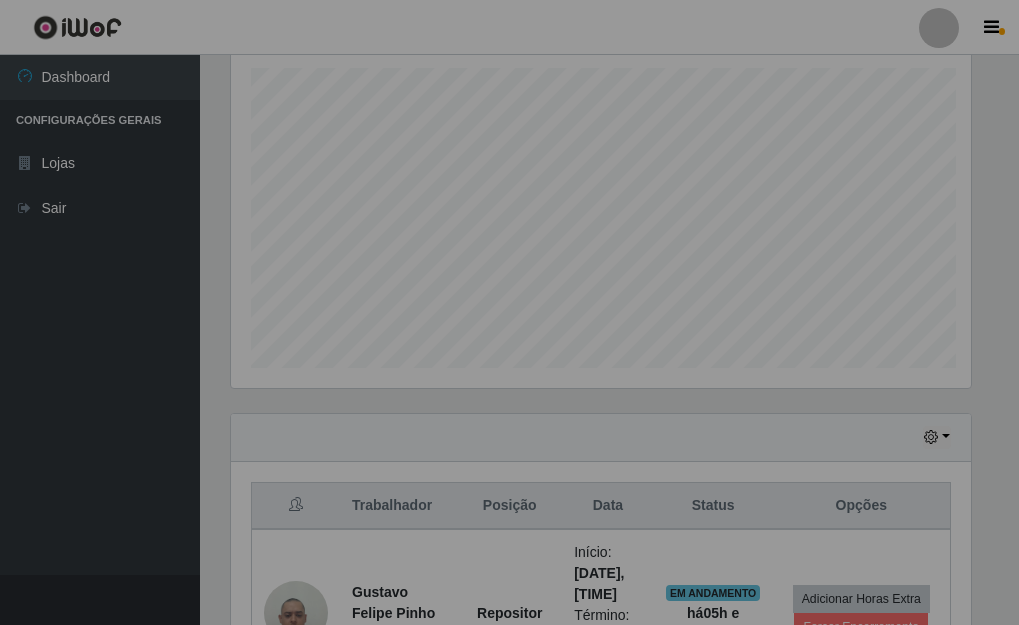 scroll, scrollTop: 999585, scrollLeft: 999243, axis: both 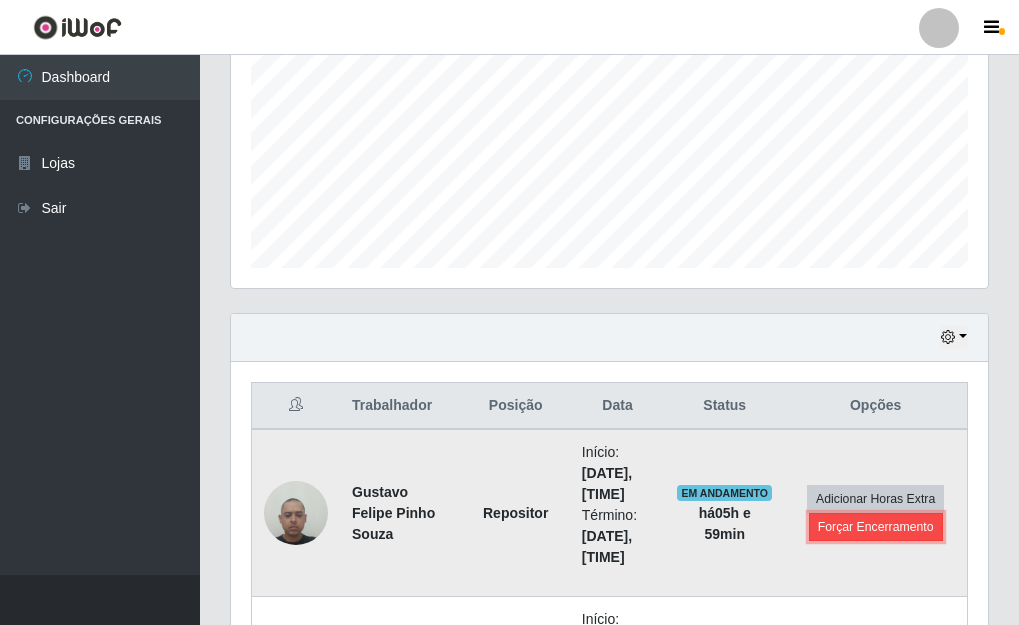 click on "Forçar Encerramento" at bounding box center (876, 527) 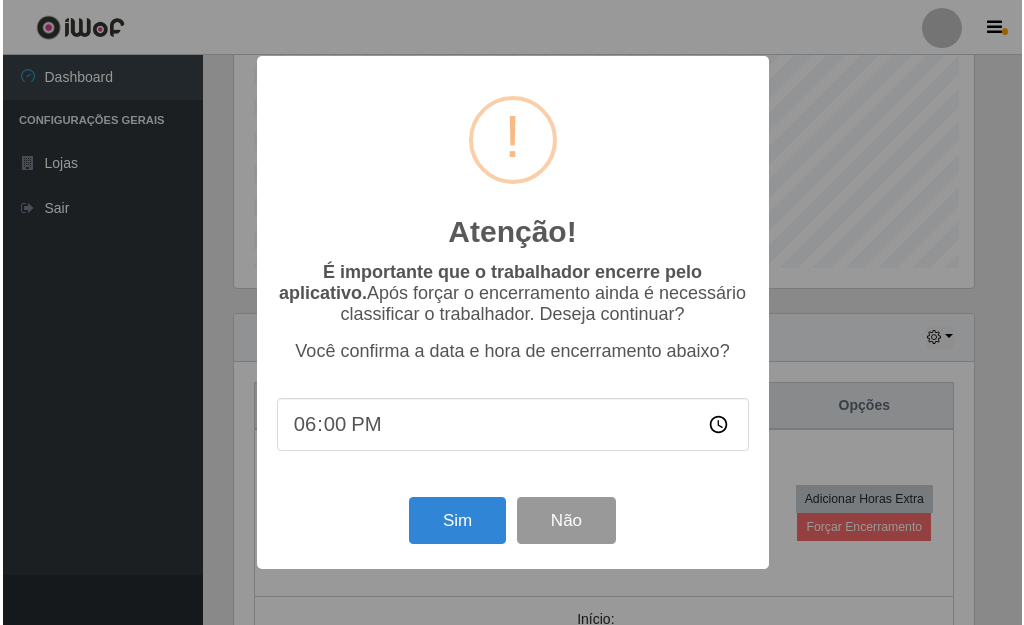scroll, scrollTop: 999585, scrollLeft: 999255, axis: both 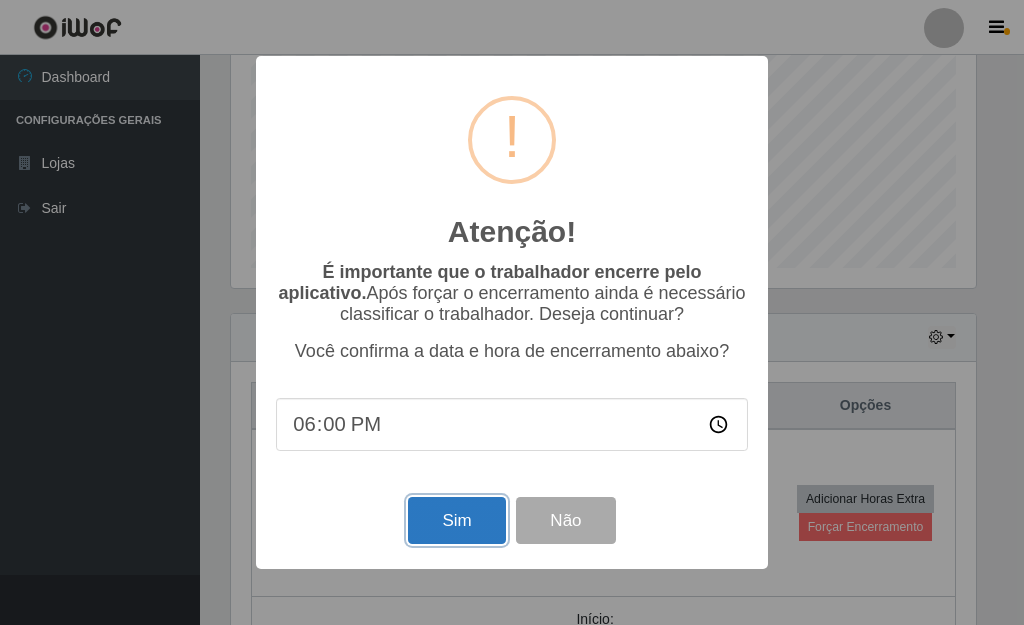 click on "Sim" at bounding box center [456, 520] 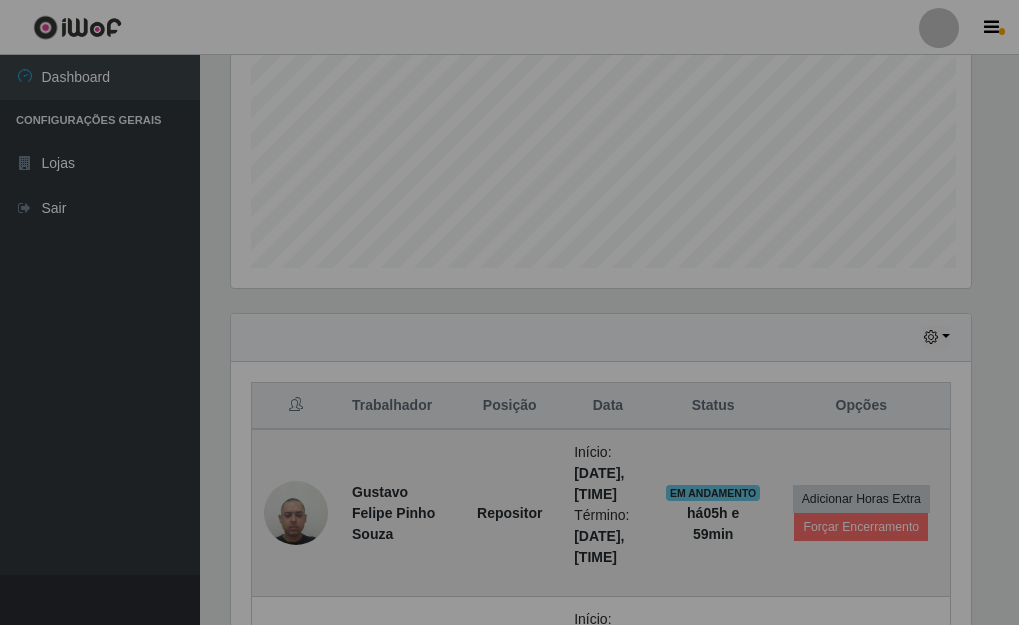 scroll, scrollTop: 999585, scrollLeft: 999243, axis: both 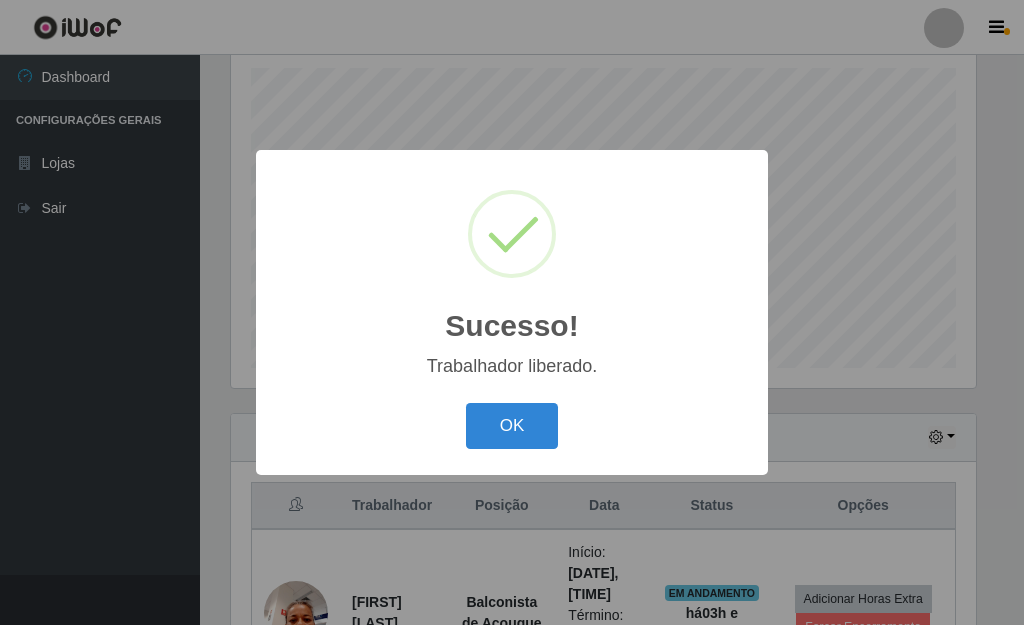 drag, startPoint x: 468, startPoint y: 424, endPoint x: 490, endPoint y: 427, distance: 22.203604 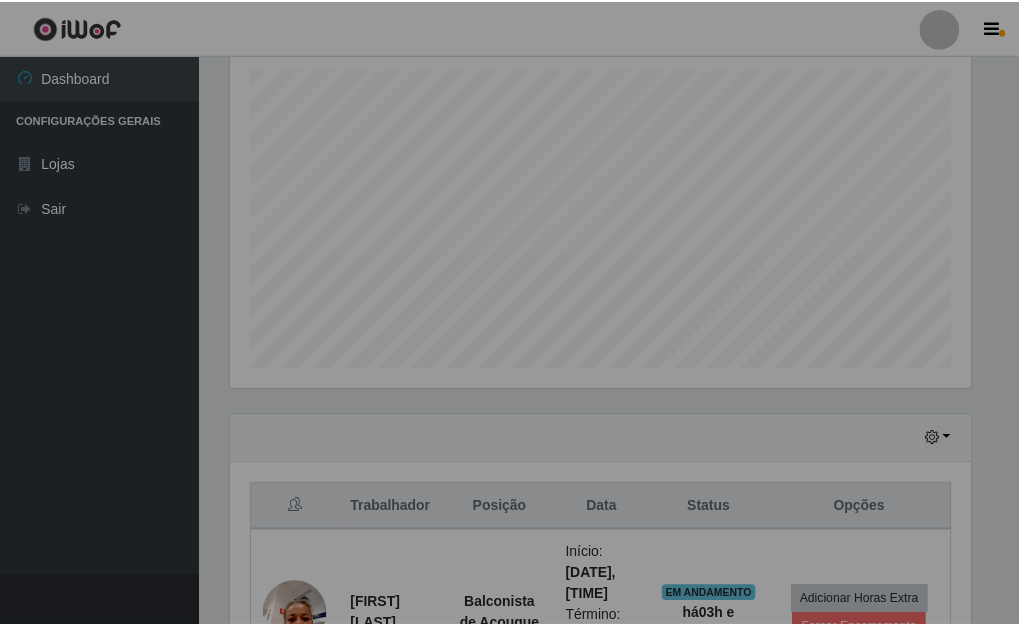 scroll, scrollTop: 999585, scrollLeft: 999243, axis: both 